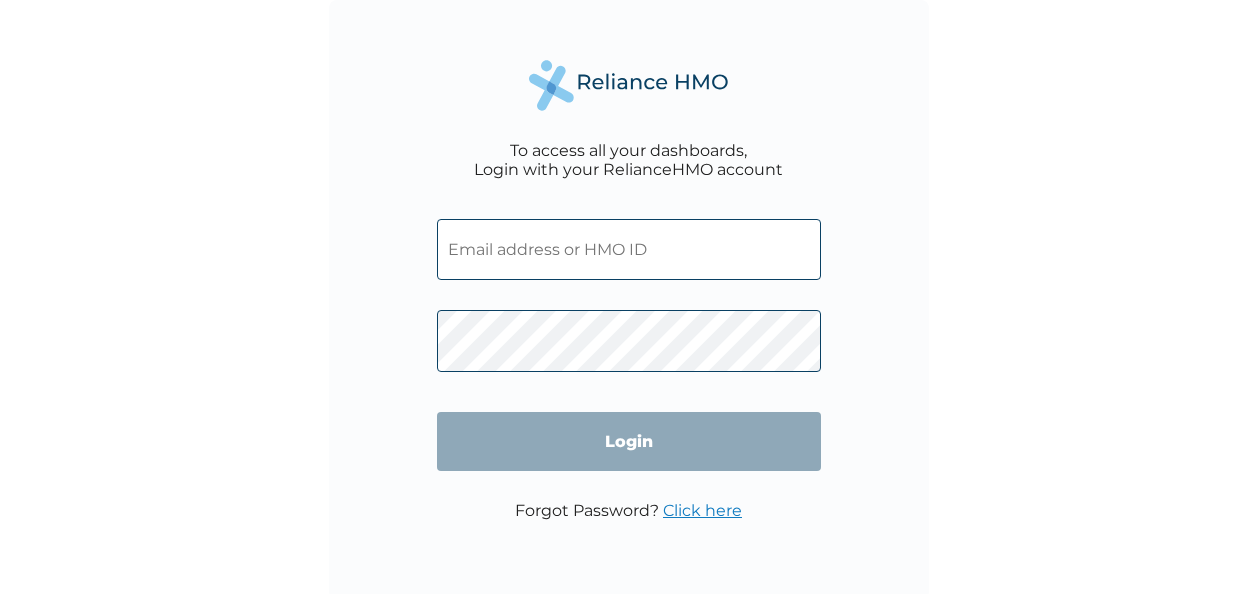 scroll, scrollTop: 0, scrollLeft: 0, axis: both 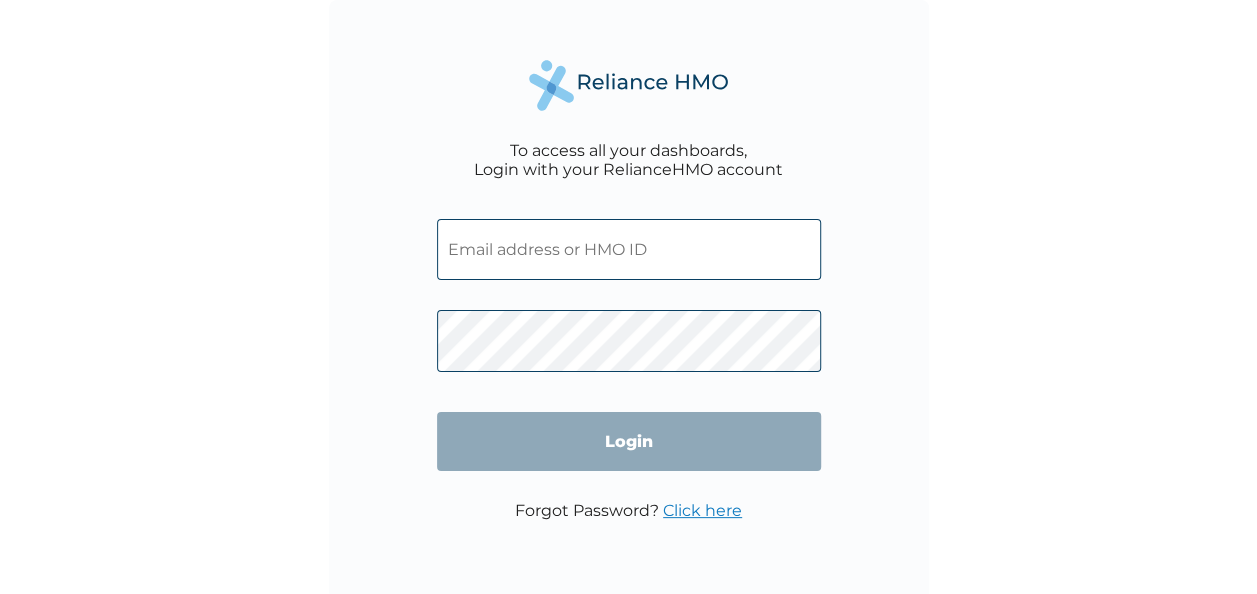 type on "jtossy007@gmail.com" 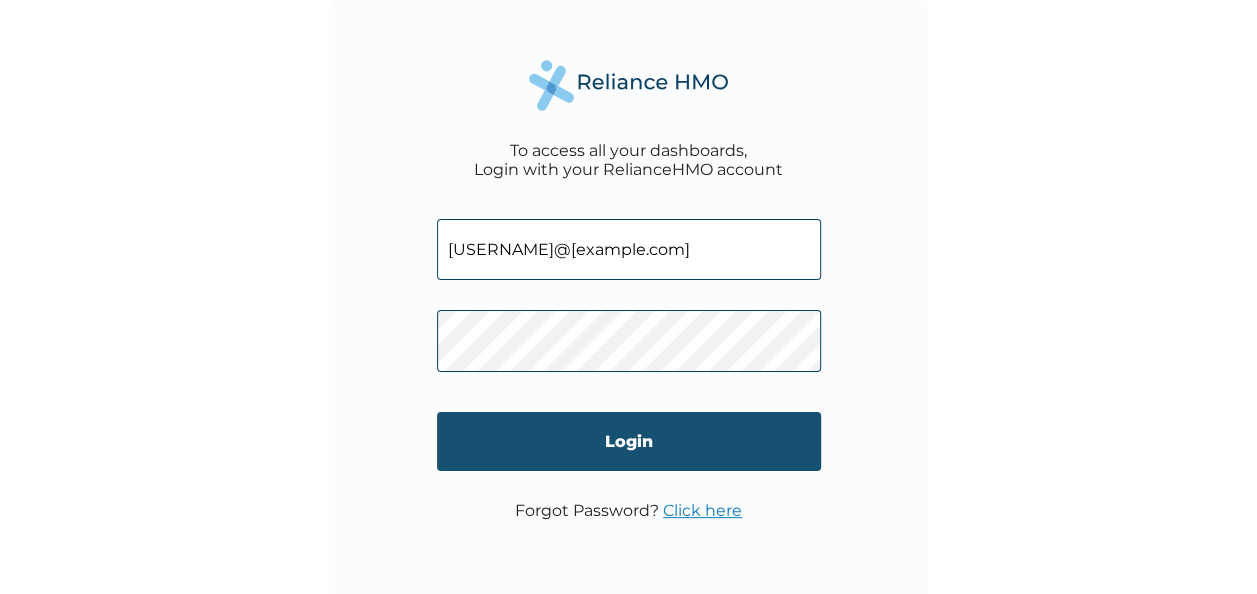click on "Login" at bounding box center [629, 441] 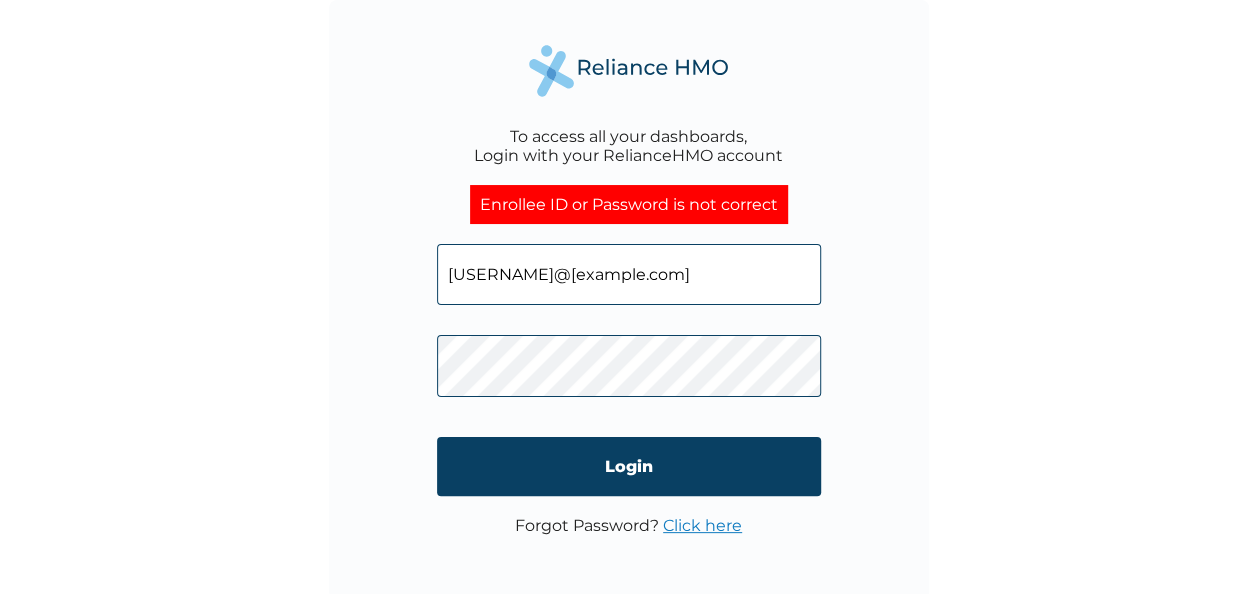click on "jtossy007@gmail.com" at bounding box center [629, 274] 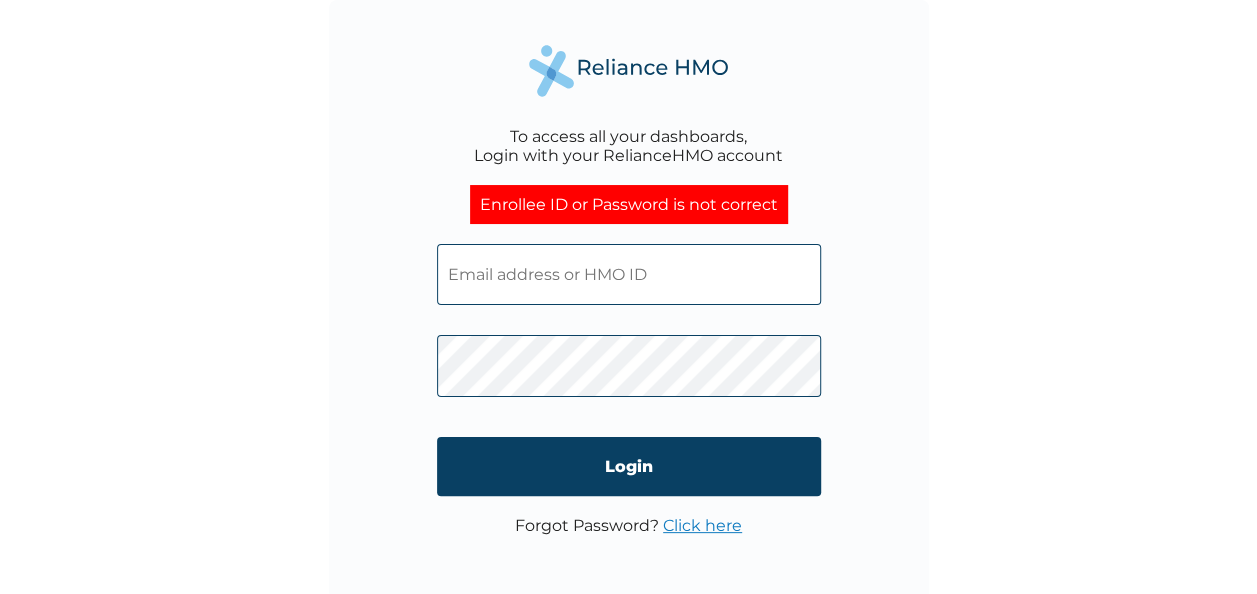 paste on "MFD/10107/A" 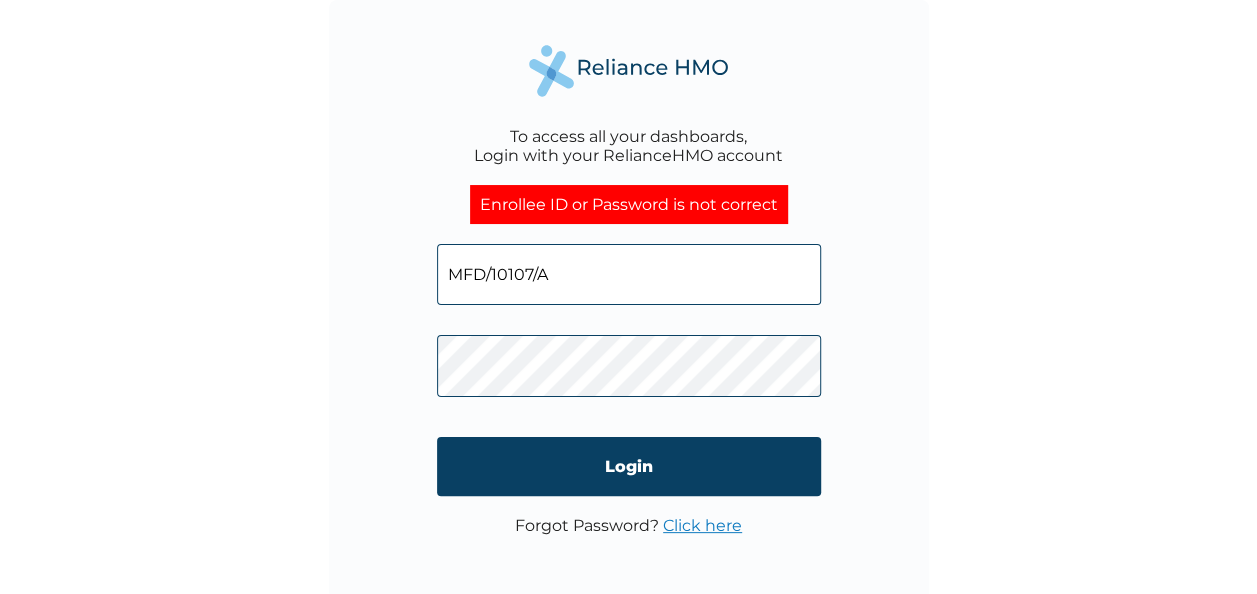 type on "MFD/10107/A" 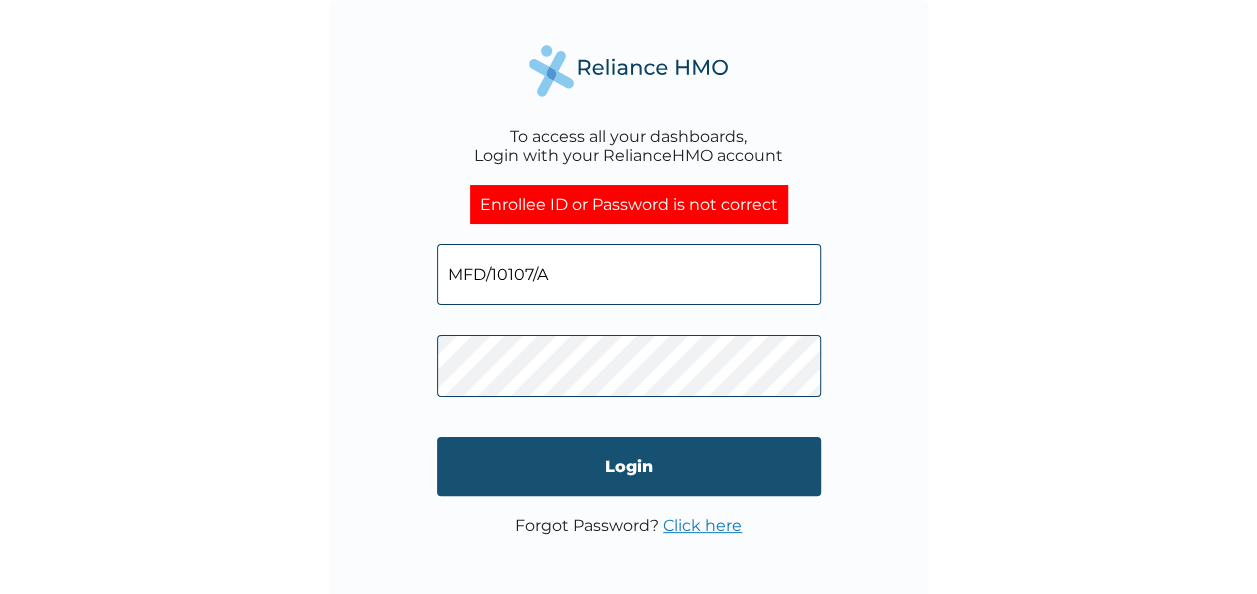 click on "Login" at bounding box center [629, 466] 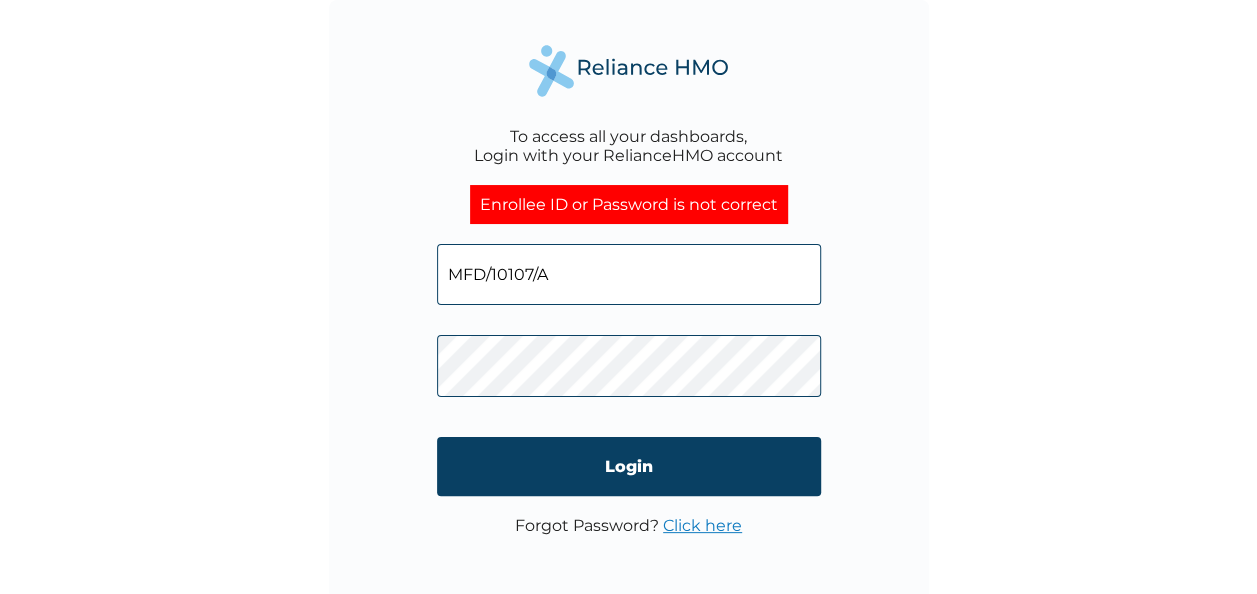 click on "To access all your dashboards, Login with your RelianceHMO account Enrollee ID or Password is not correct MFD/10107/A Login Forgot Password?   Click here" at bounding box center (628, 297) 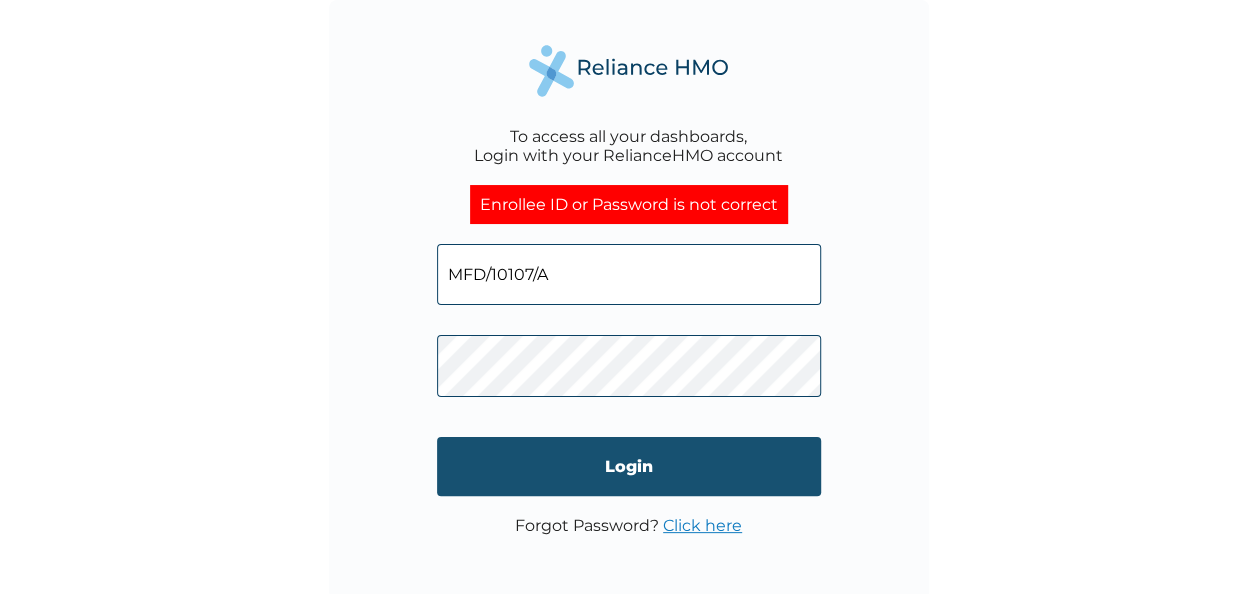 click on "Login" at bounding box center (629, 466) 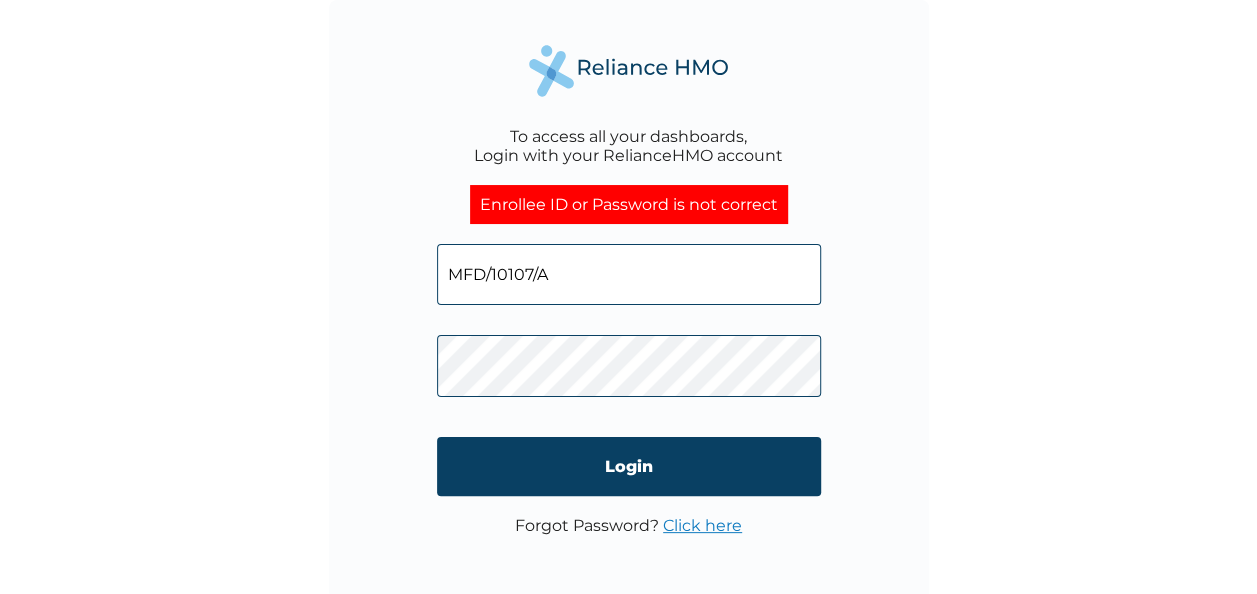 click on "To access all your dashboards, Login with your RelianceHMO account Enrollee ID or Password is not correct MFD/10107/A Login Forgot Password?   Click here" at bounding box center (629, 300) 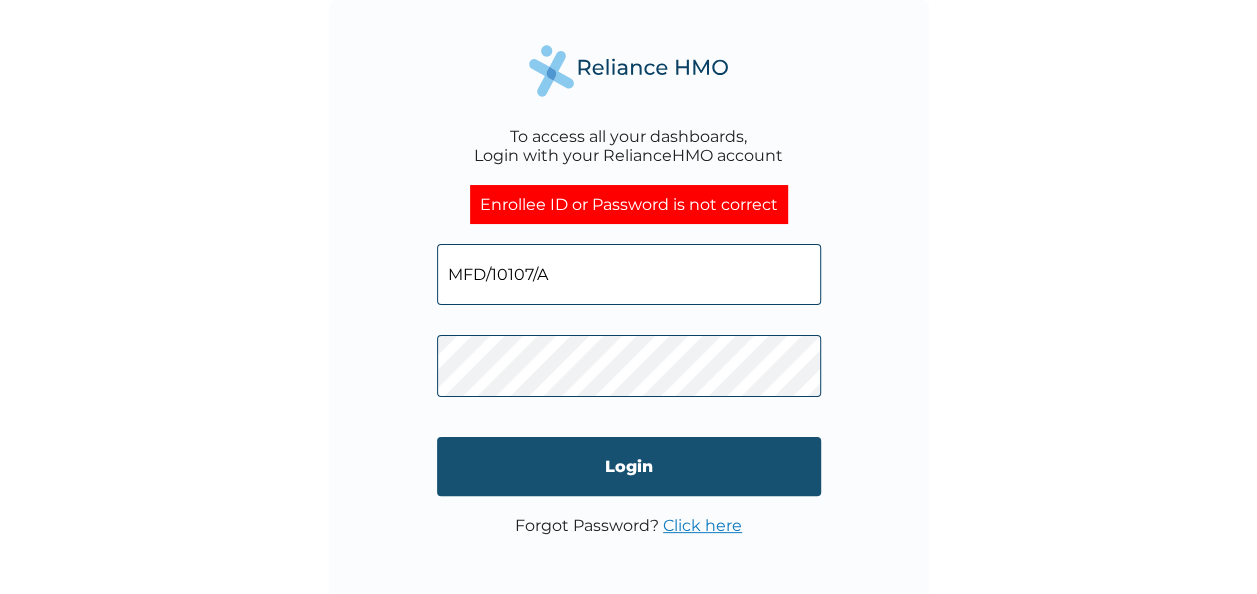 click on "Login" at bounding box center (629, 466) 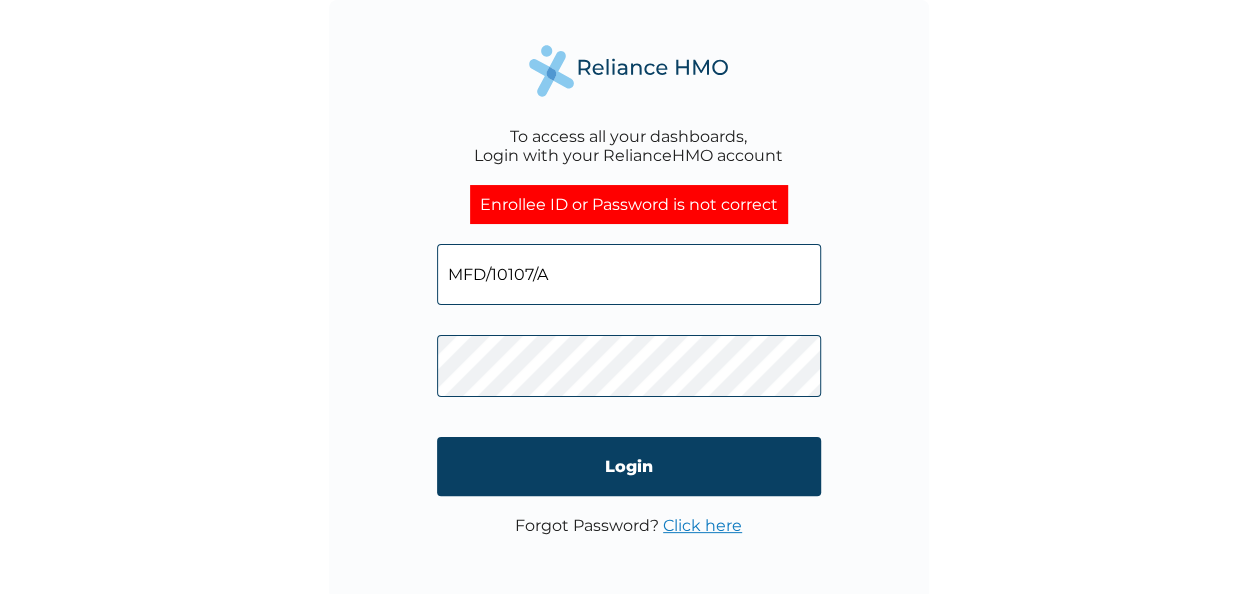 click on "To access all your dashboards, Login with your RelianceHMO account Enrollee ID or Password is not correct MFD/10107/A Login Forgot Password?   Click here" at bounding box center [628, 297] 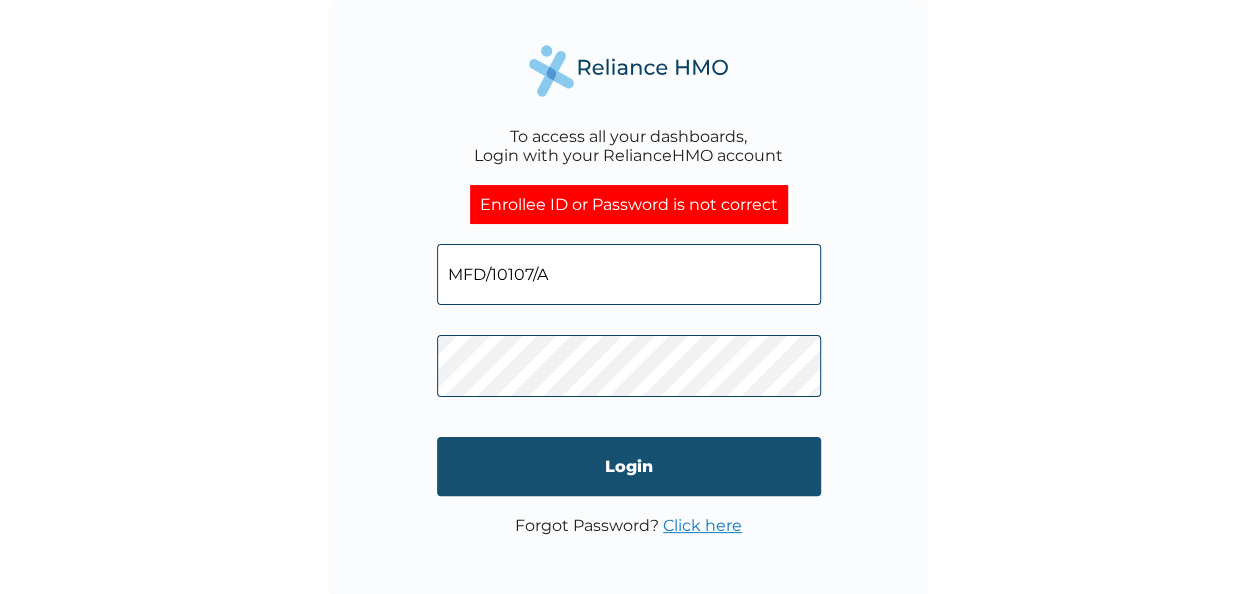 click on "Login" at bounding box center (629, 466) 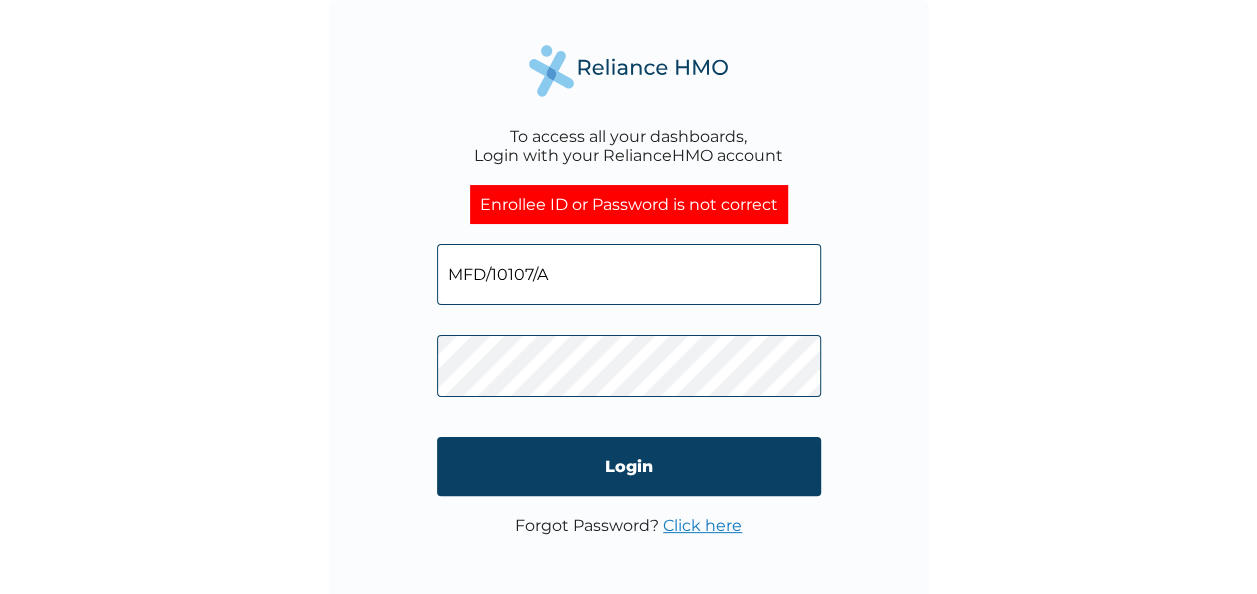 click on "To access all your dashboards, Login with your RelianceHMO account Enrollee ID or Password is not correct MFD/10107/A Login Forgot Password?   Click here" at bounding box center [628, 297] 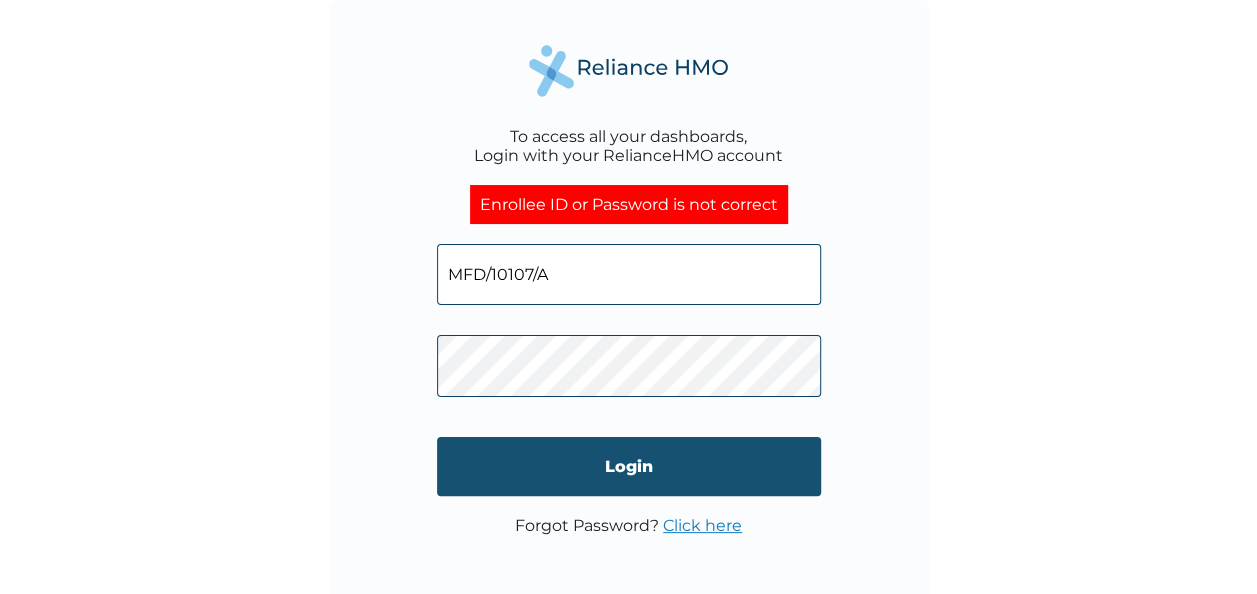 click on "Login" at bounding box center [629, 466] 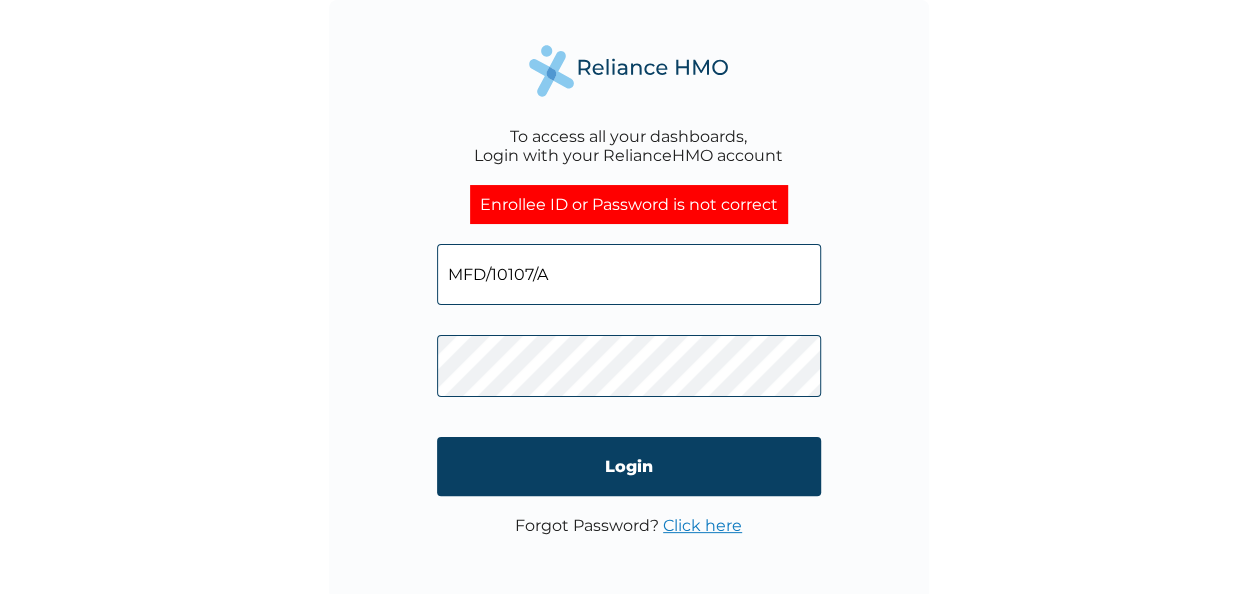 drag, startPoint x: 582, startPoint y: 300, endPoint x: 569, endPoint y: 294, distance: 14.3178215 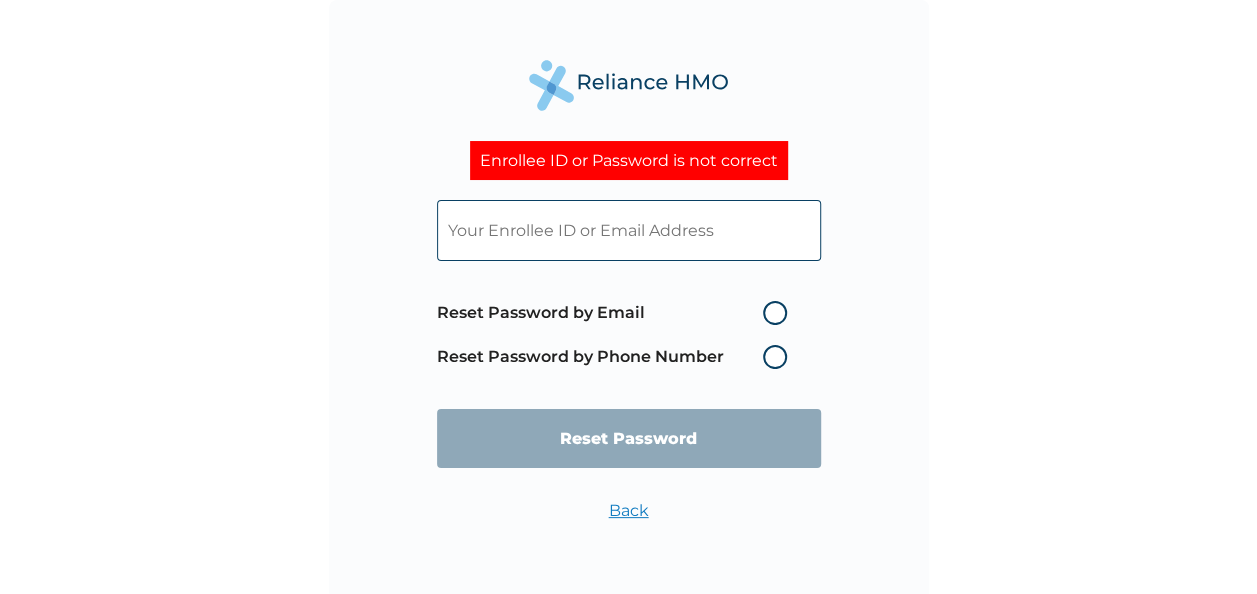 click at bounding box center [629, 230] 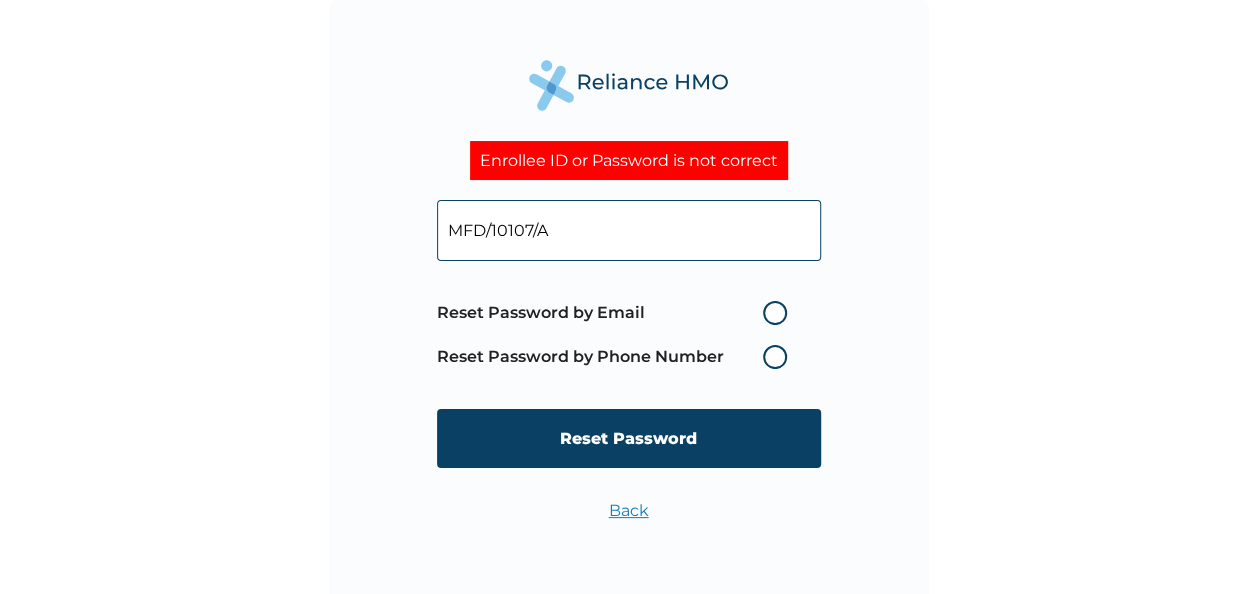 type on "MFD/10107/A" 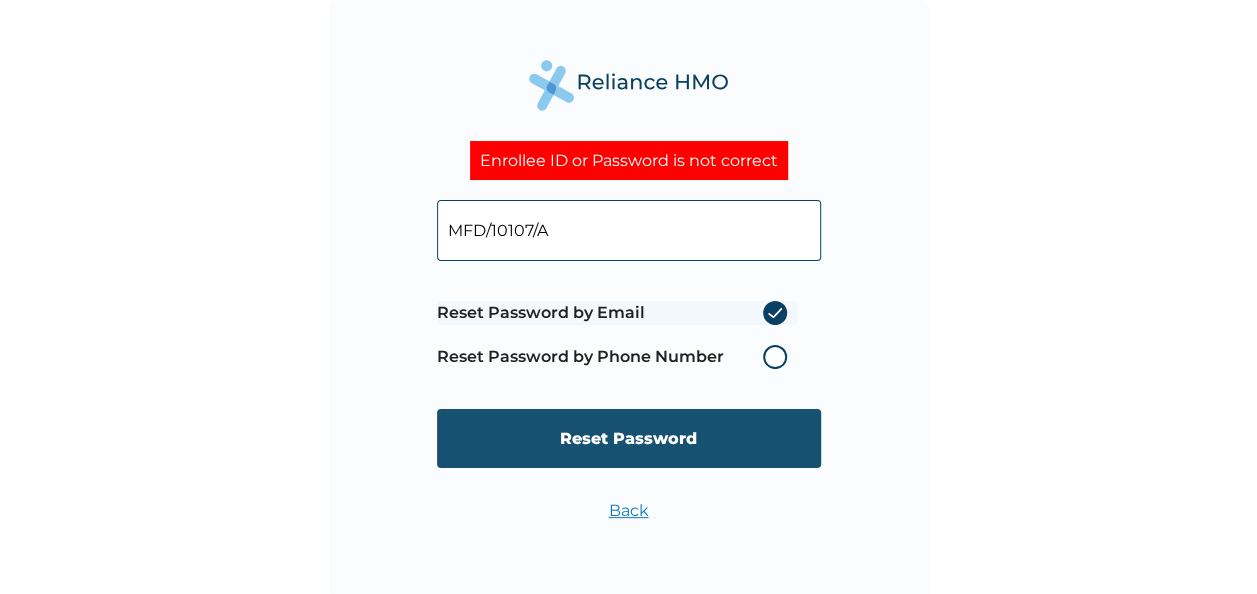 click on "Reset Password" at bounding box center [629, 438] 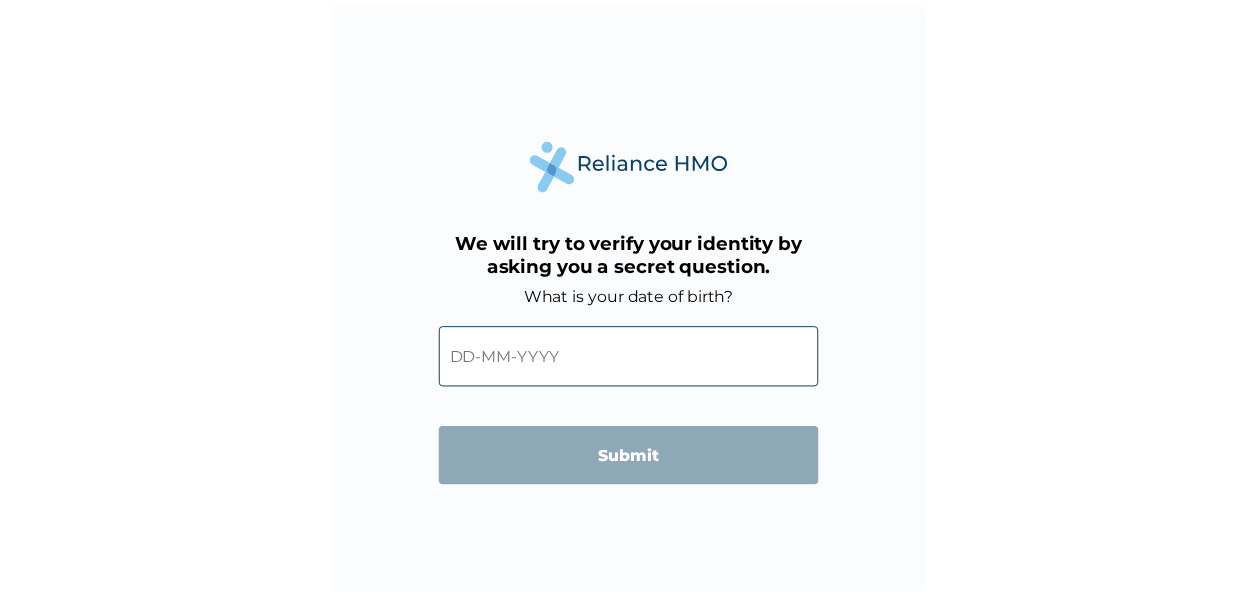 scroll, scrollTop: 0, scrollLeft: 0, axis: both 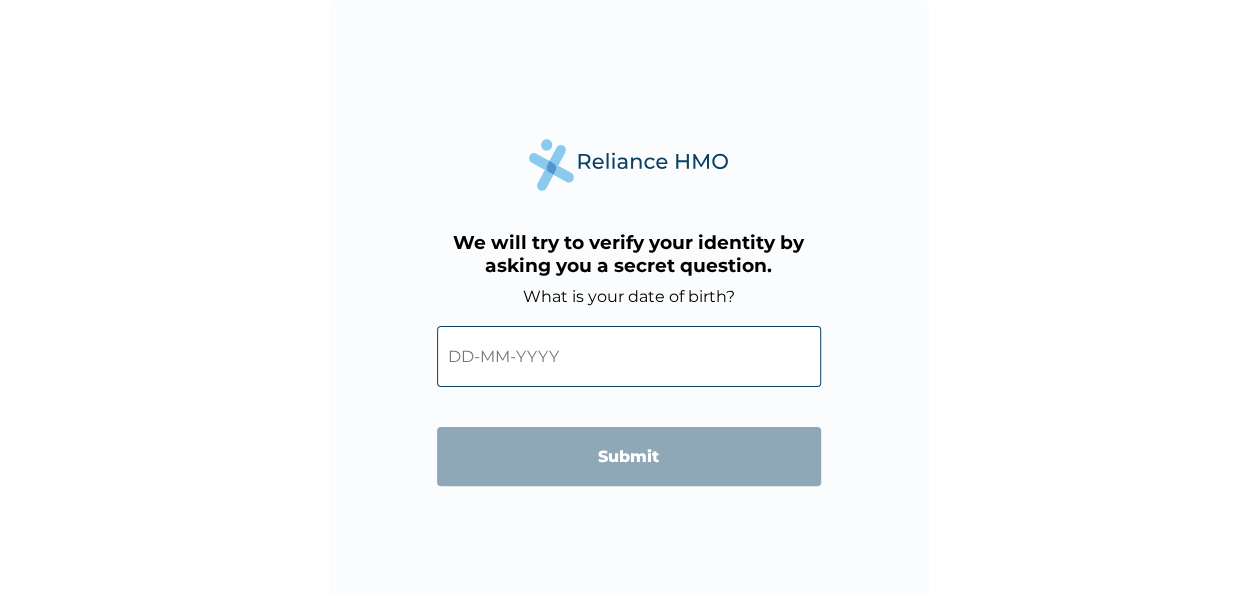 click at bounding box center (629, 356) 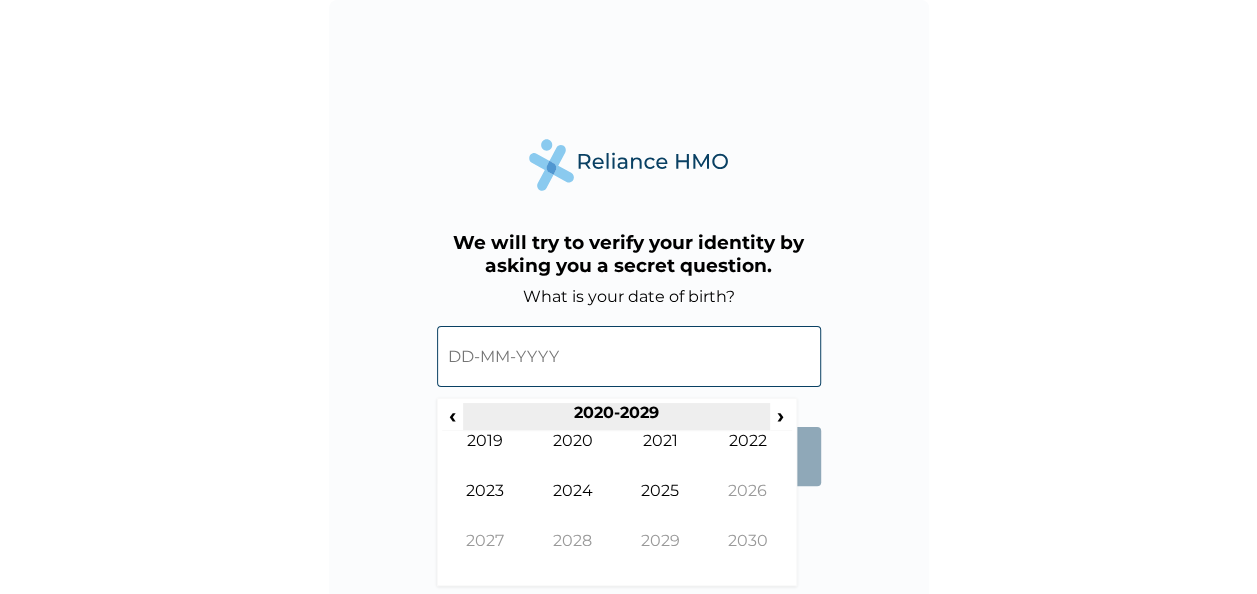 click on "2020-2029" at bounding box center [616, 417] 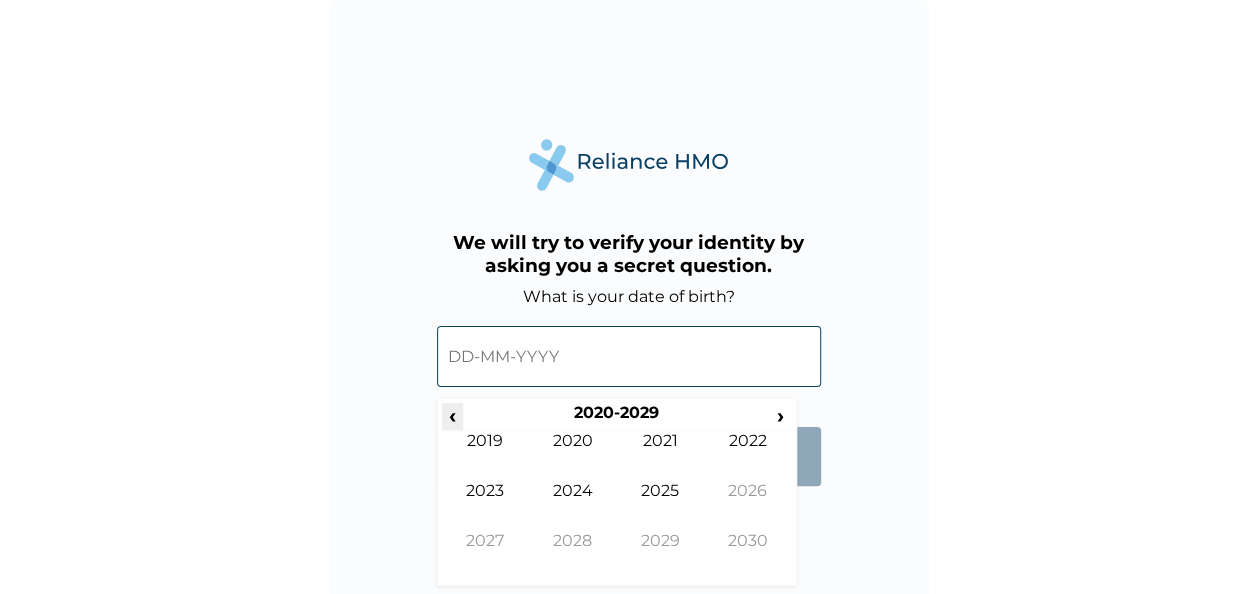 click on "‹" at bounding box center (452, 415) 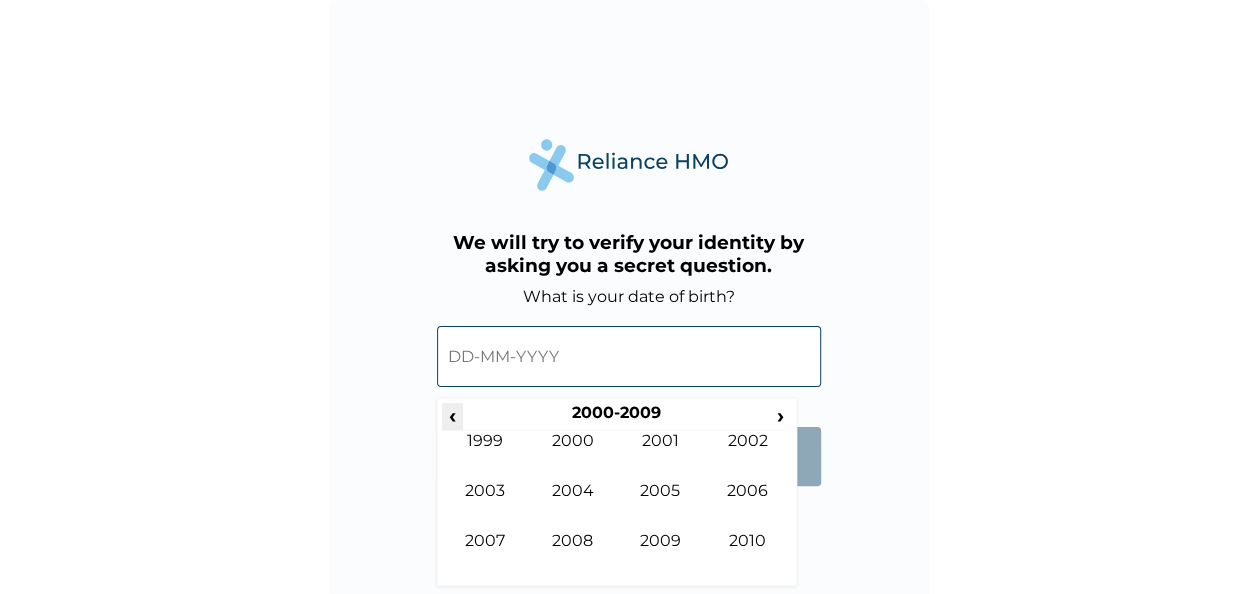 click on "‹" at bounding box center (452, 415) 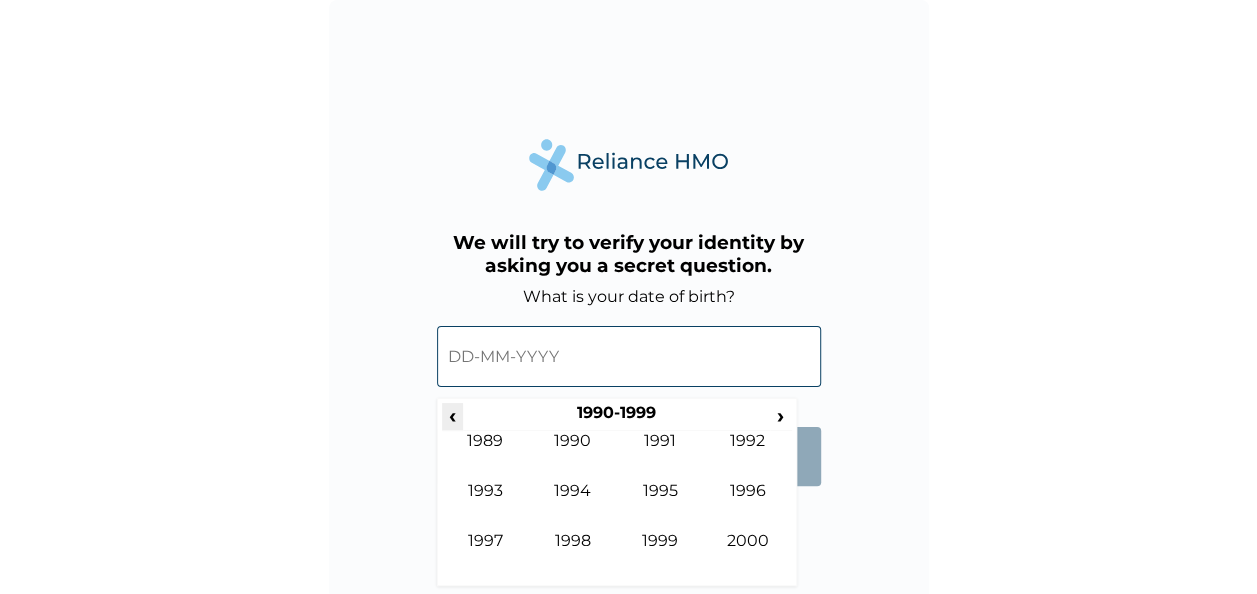 click on "‹" at bounding box center (452, 415) 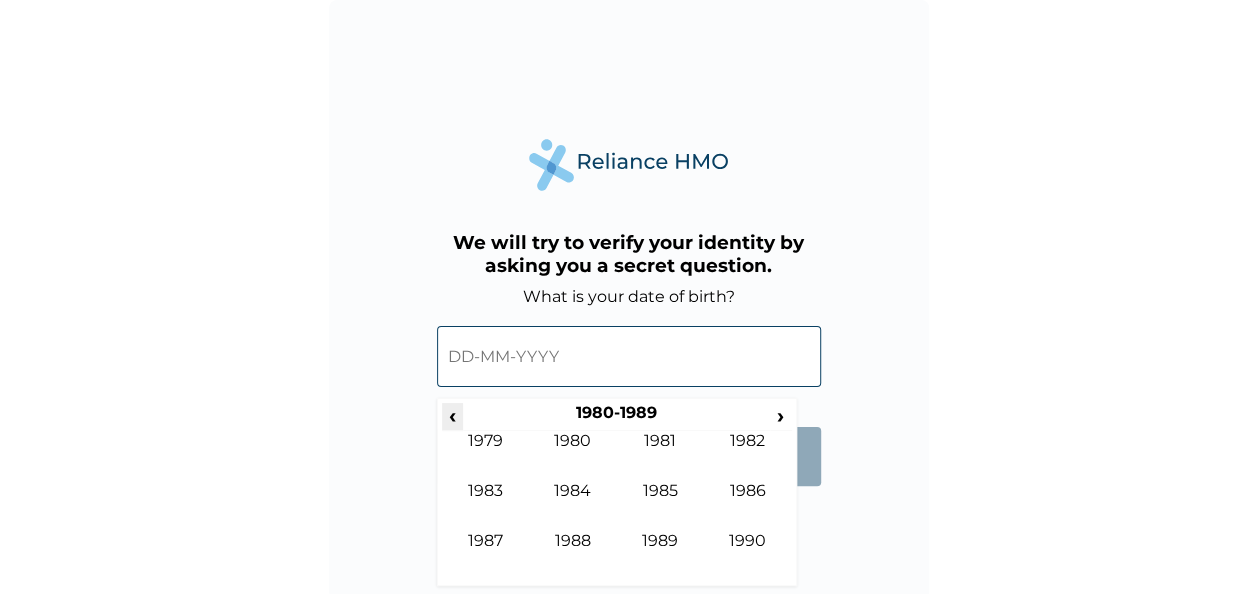 click on "‹" at bounding box center (452, 415) 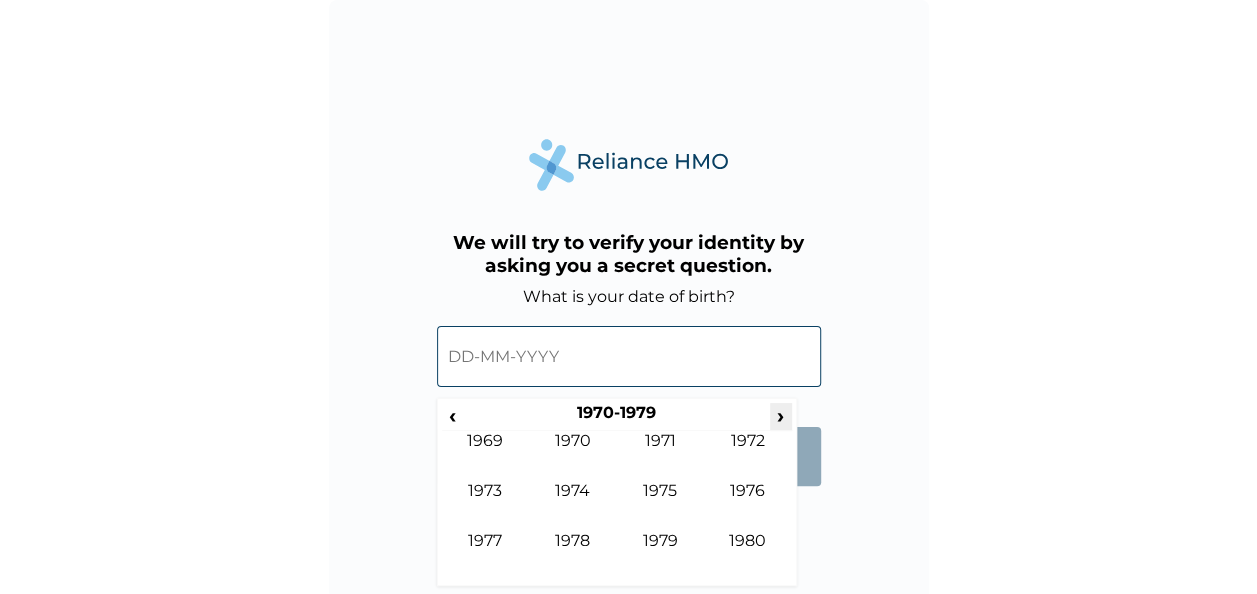 click on "›" at bounding box center [781, 415] 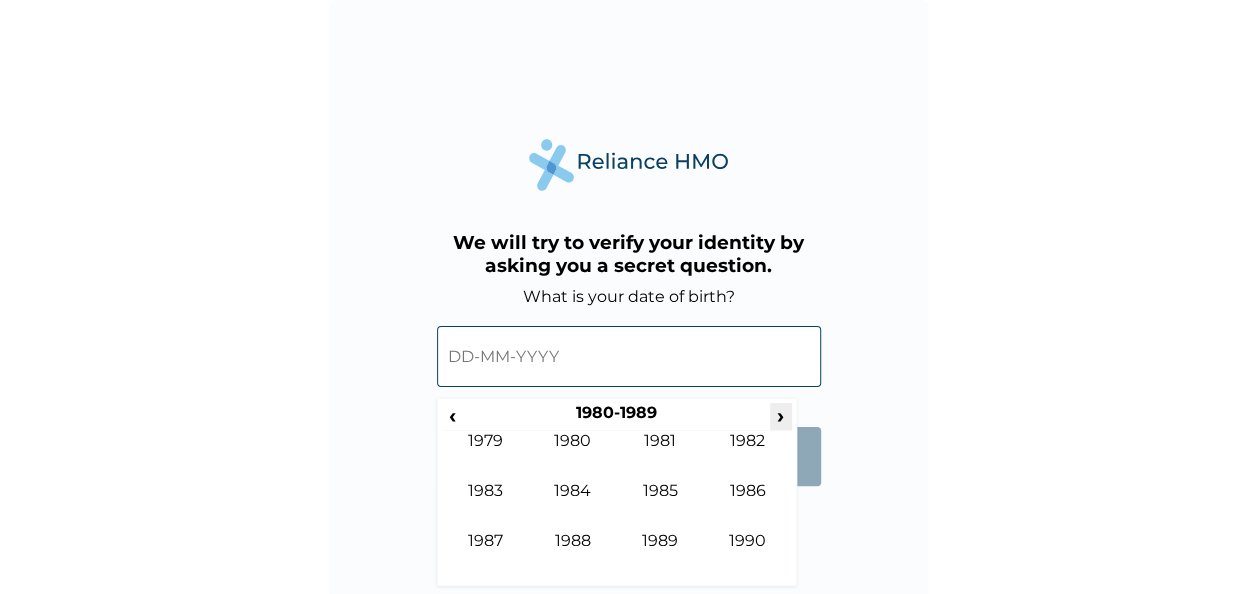 click on "›" at bounding box center [781, 415] 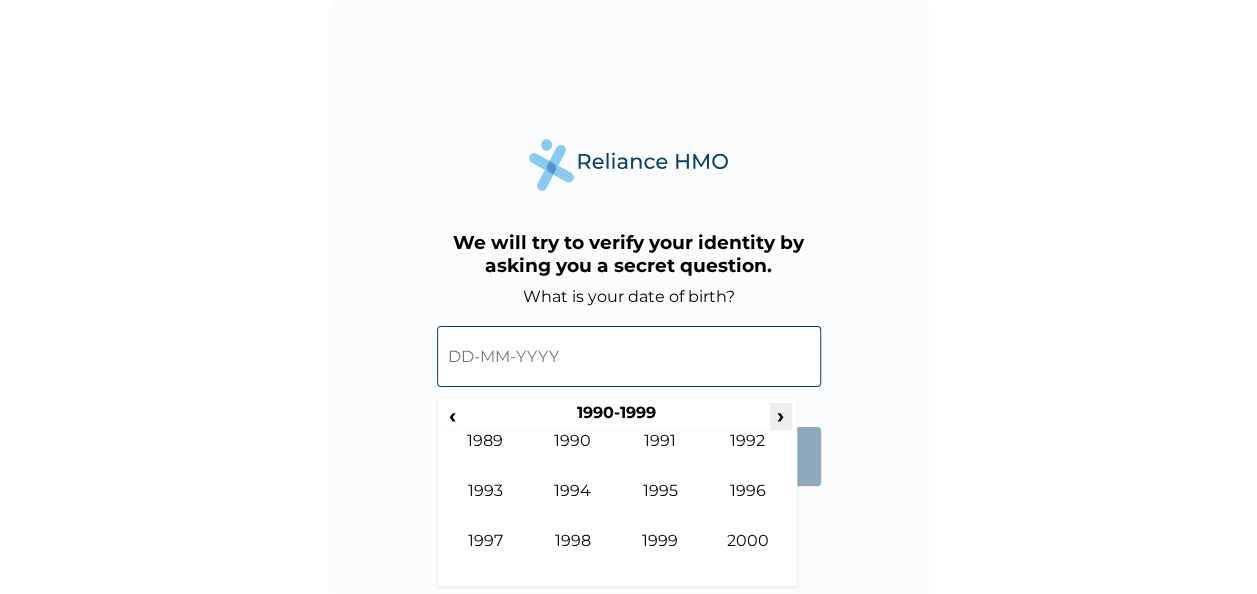click on "›" at bounding box center [781, 415] 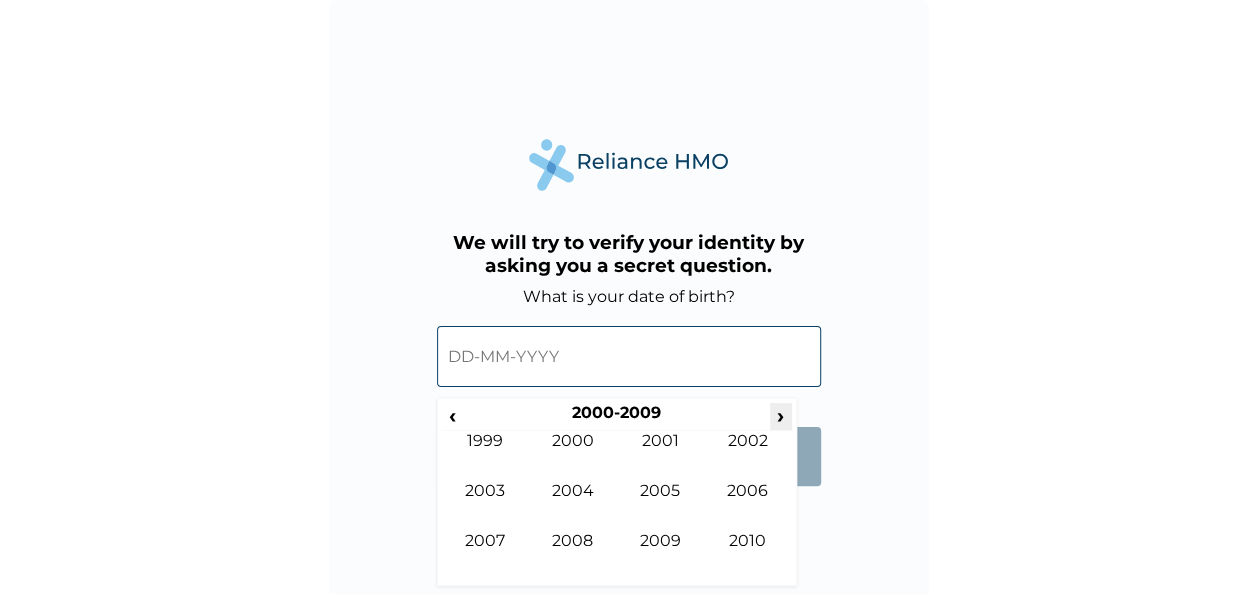 click on "›" at bounding box center (781, 415) 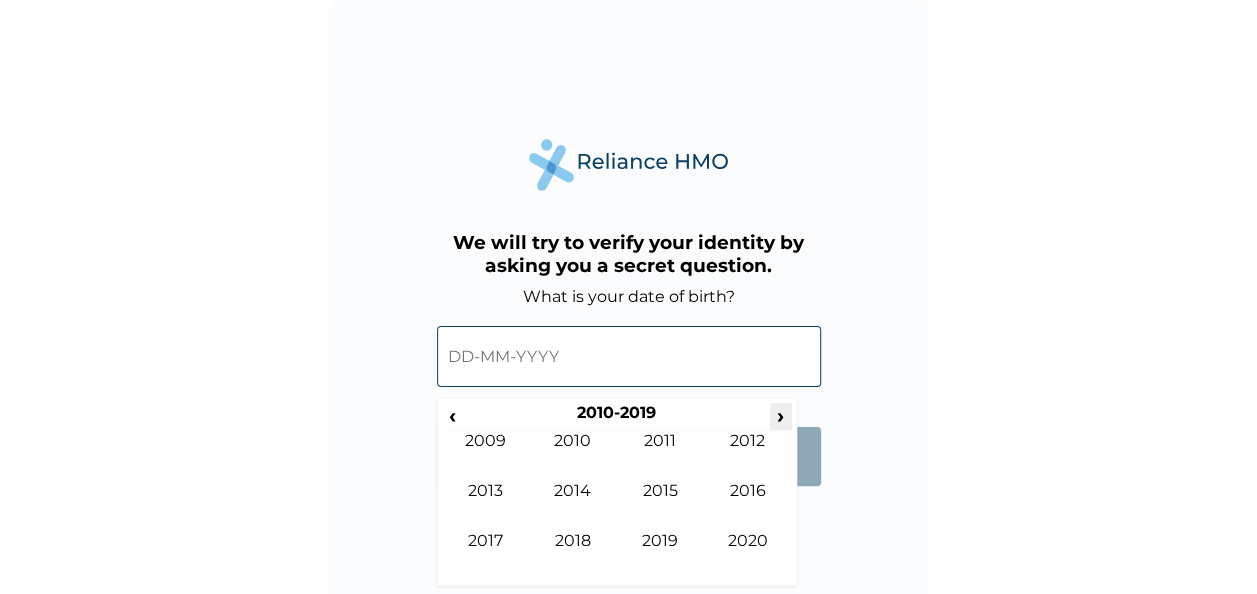 click on "›" at bounding box center (781, 415) 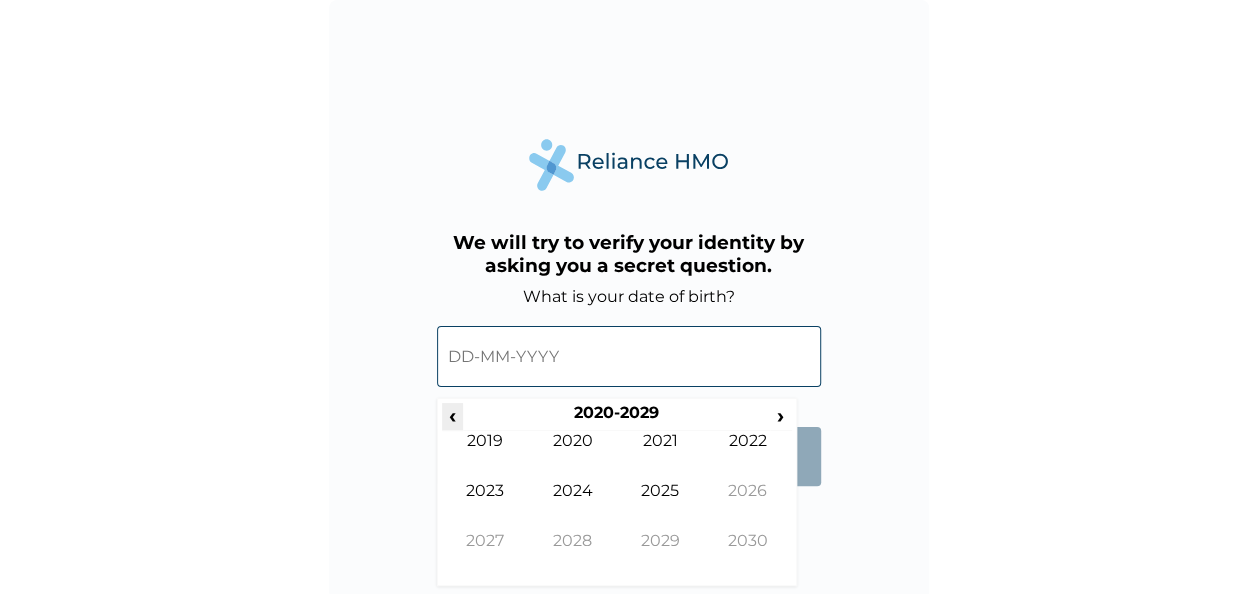 click on "‹" at bounding box center (452, 415) 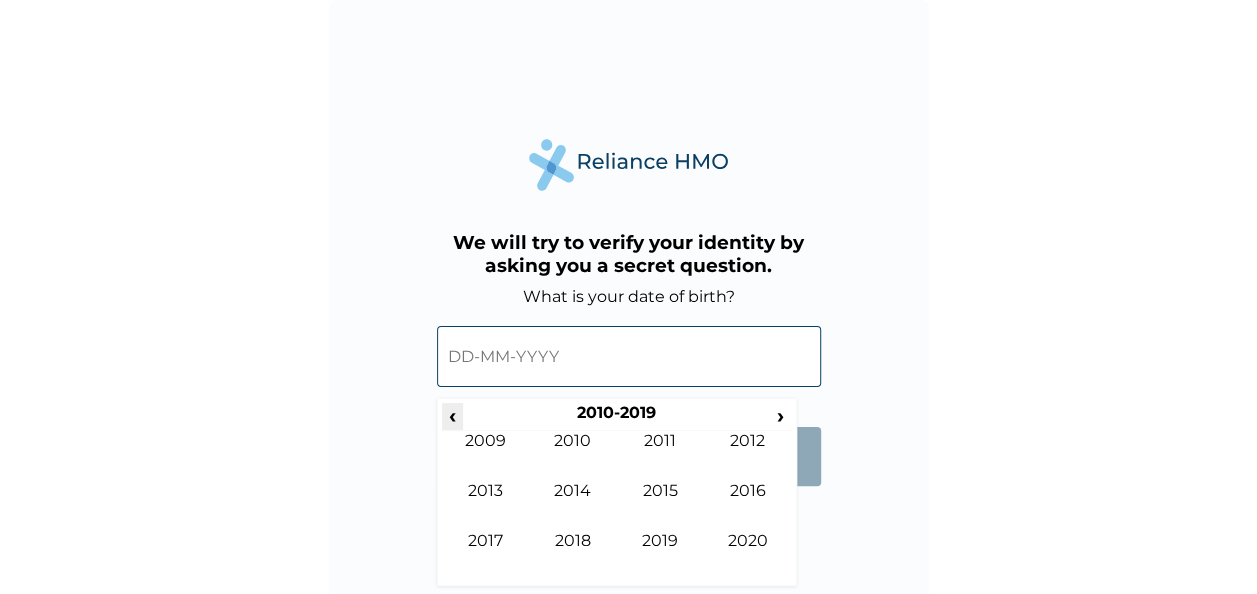 click on "‹" at bounding box center [452, 415] 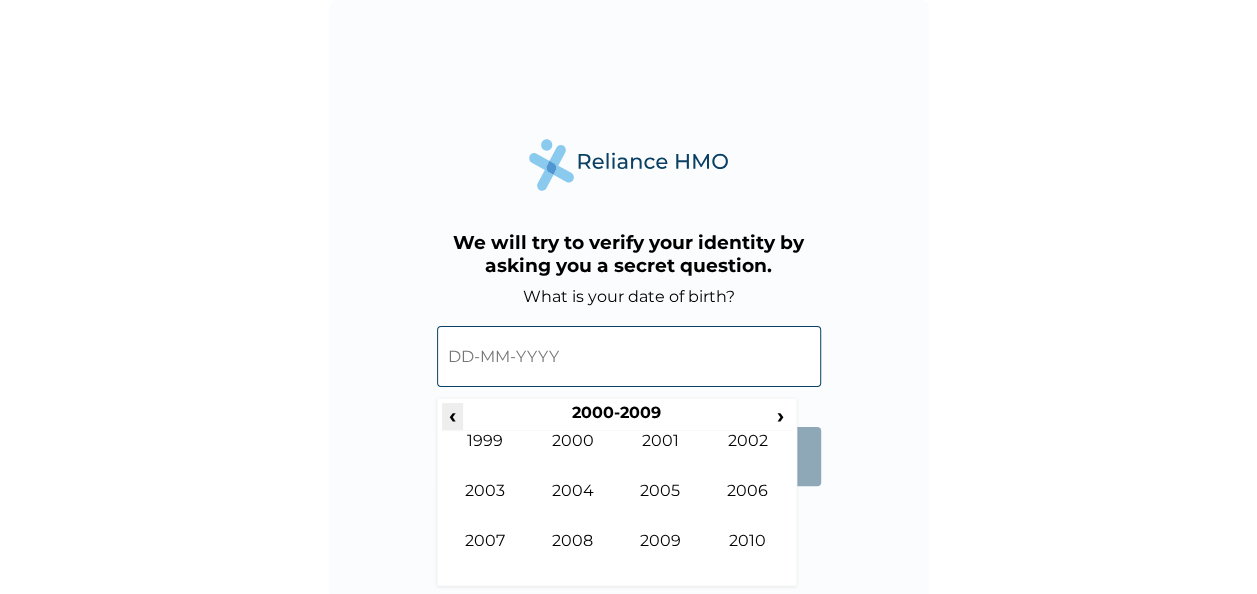 click on "‹" at bounding box center (452, 415) 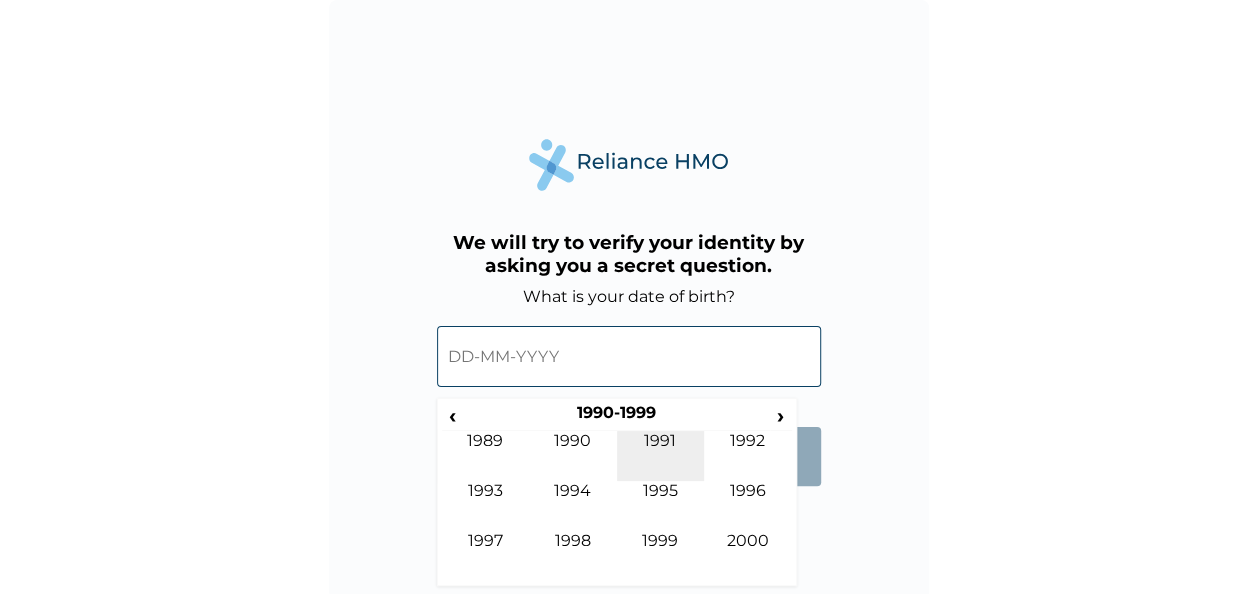 click on "1991" at bounding box center (661, 456) 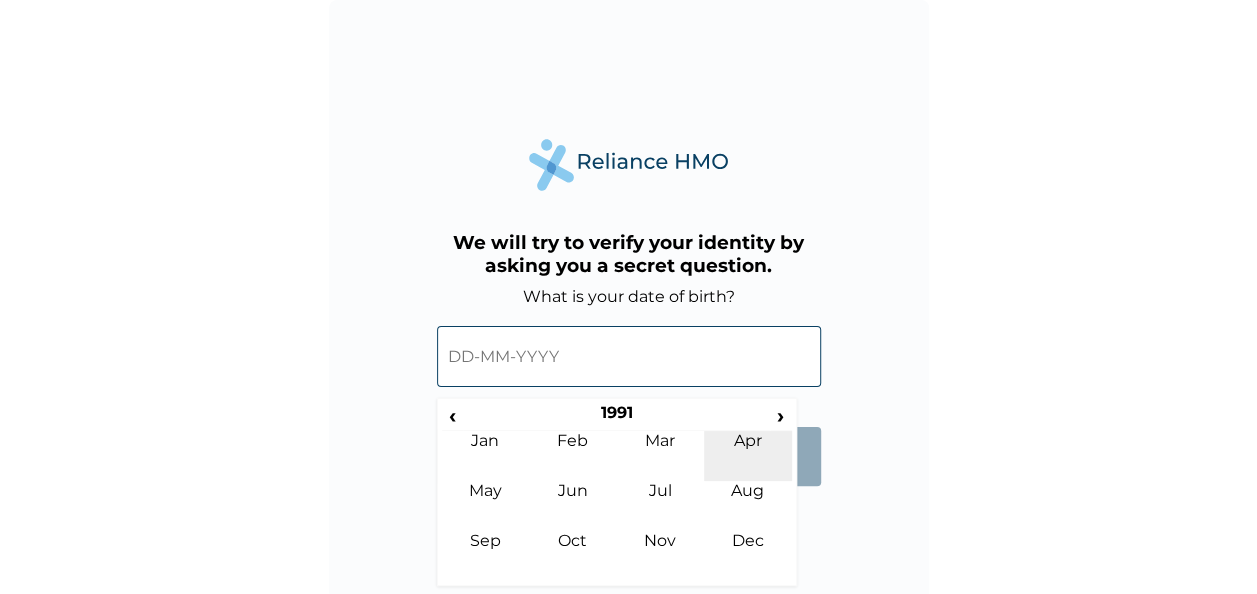 click on "Apr" at bounding box center [748, 456] 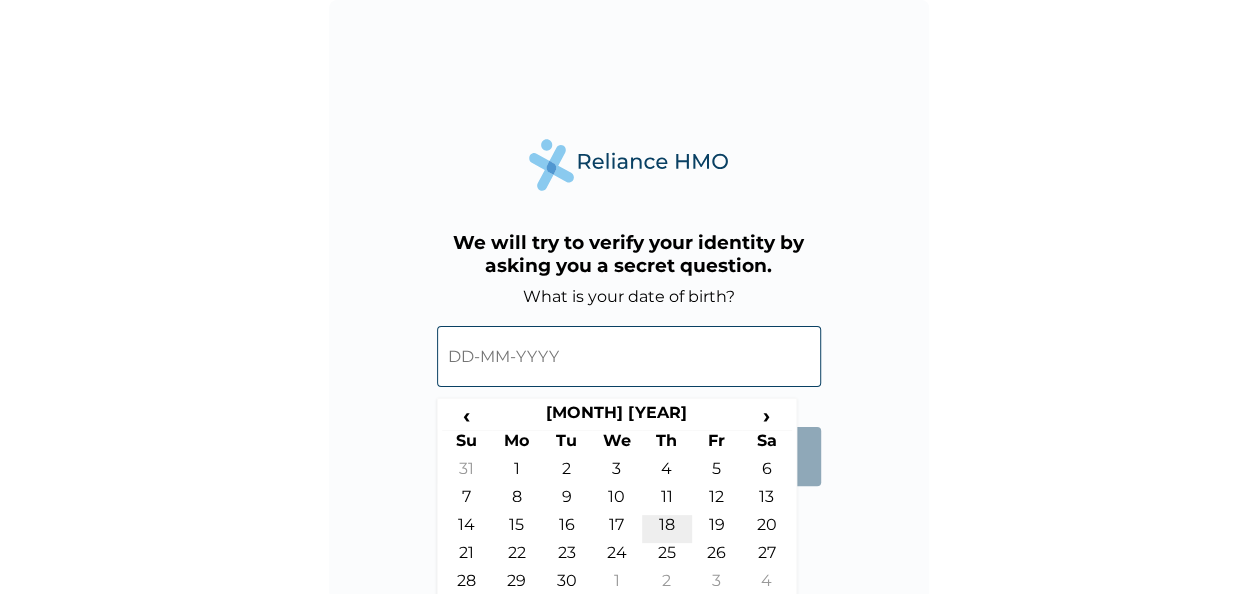 click on "18" at bounding box center [667, 529] 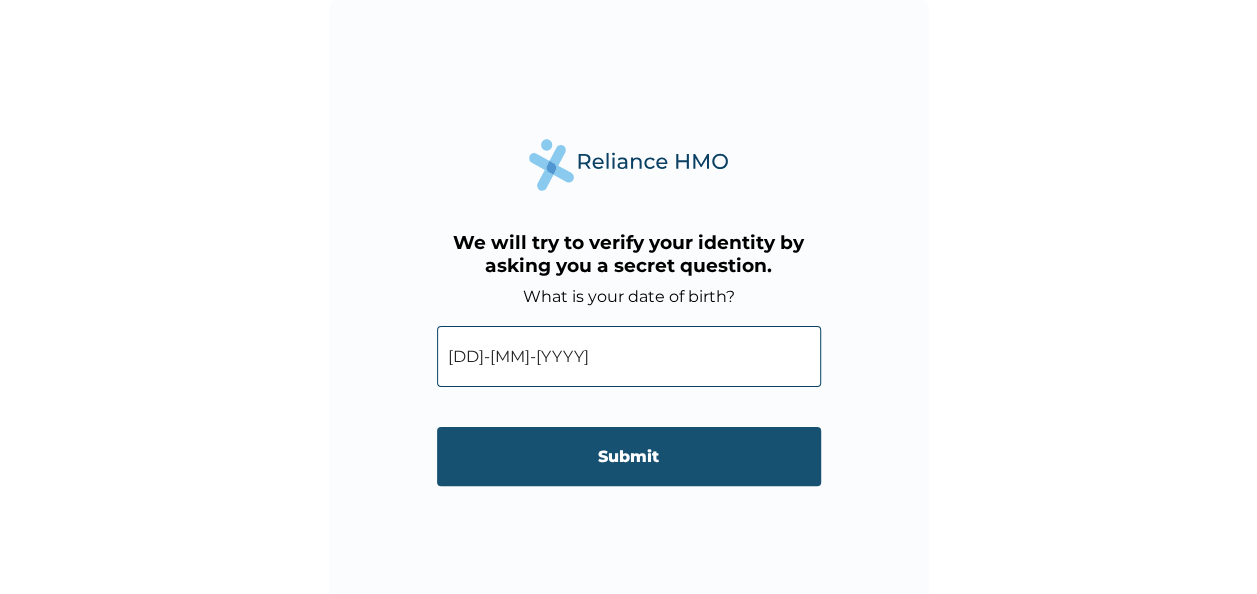 click on "Submit" at bounding box center [629, 456] 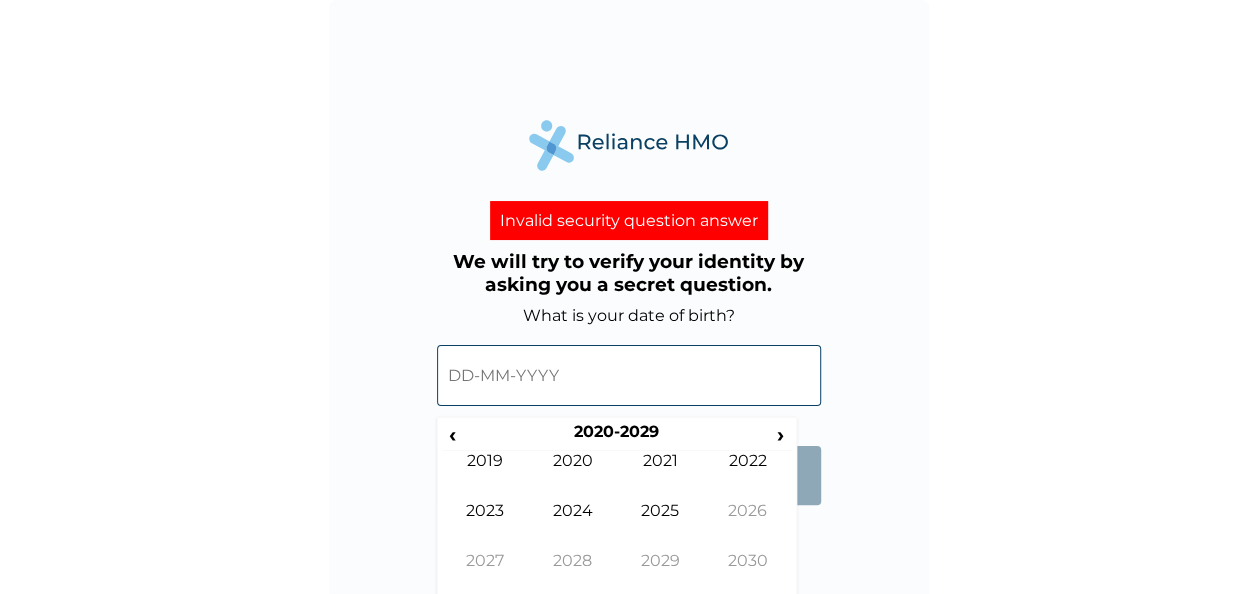 click at bounding box center [629, 375] 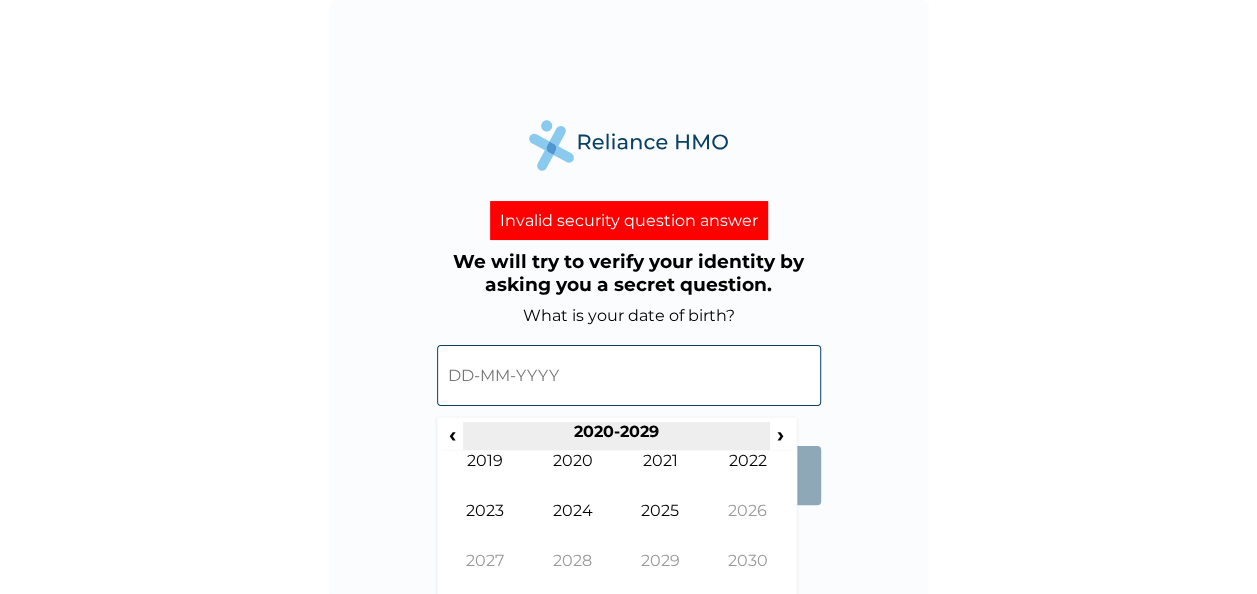 click on "2020-2029" at bounding box center [616, 436] 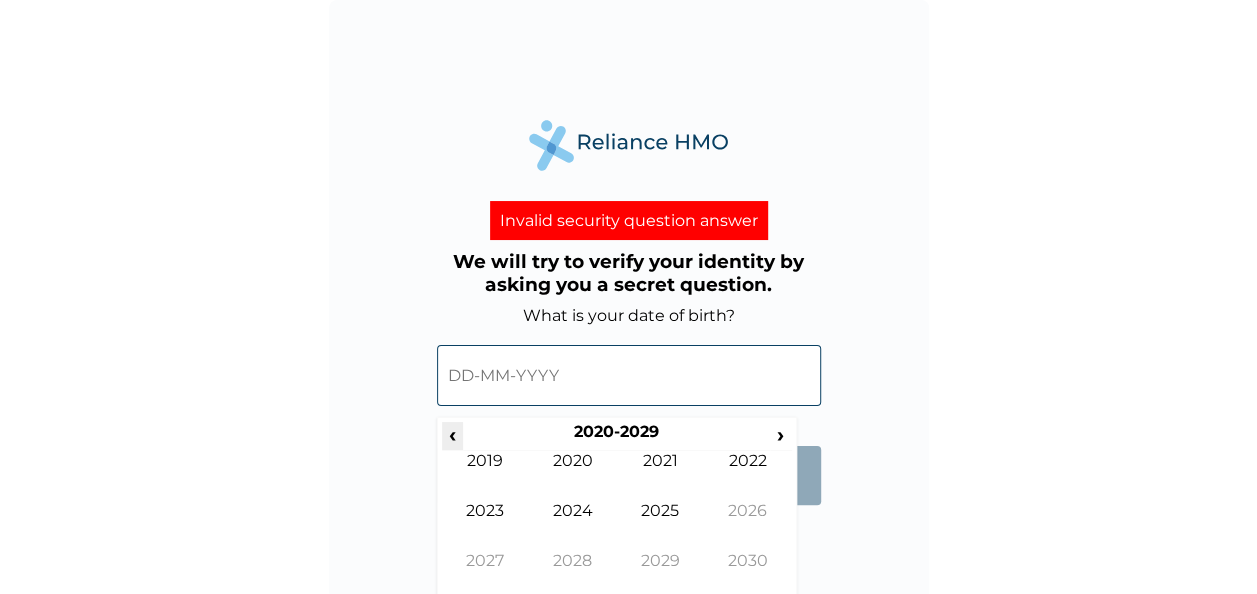 click on "‹" at bounding box center (452, 434) 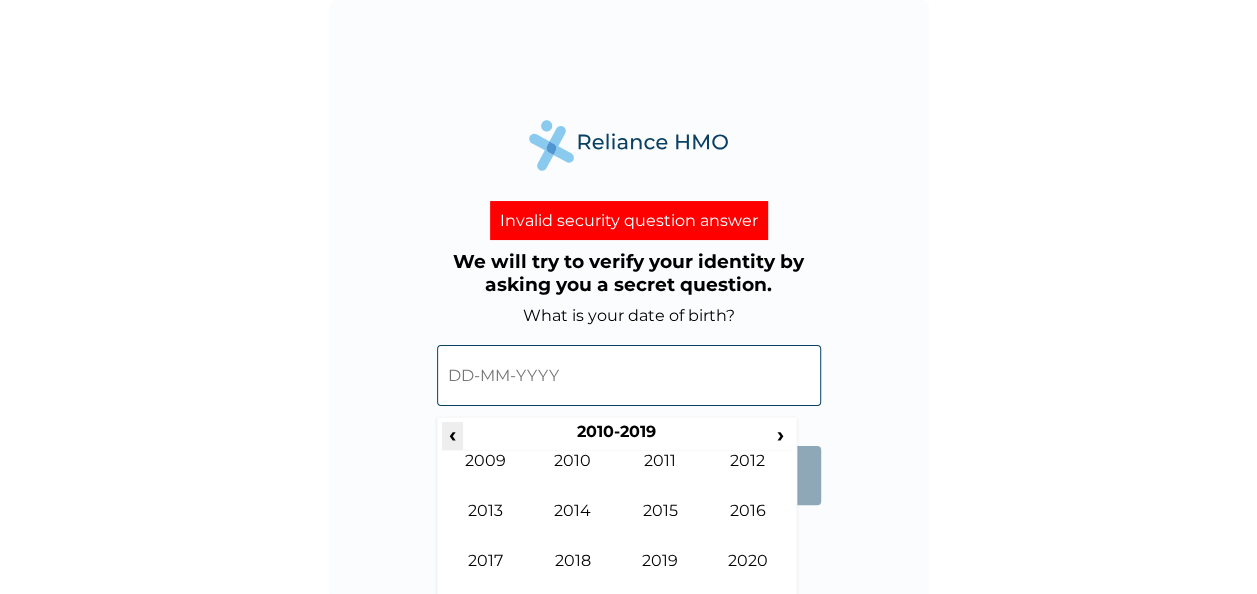 click on "‹" at bounding box center (452, 434) 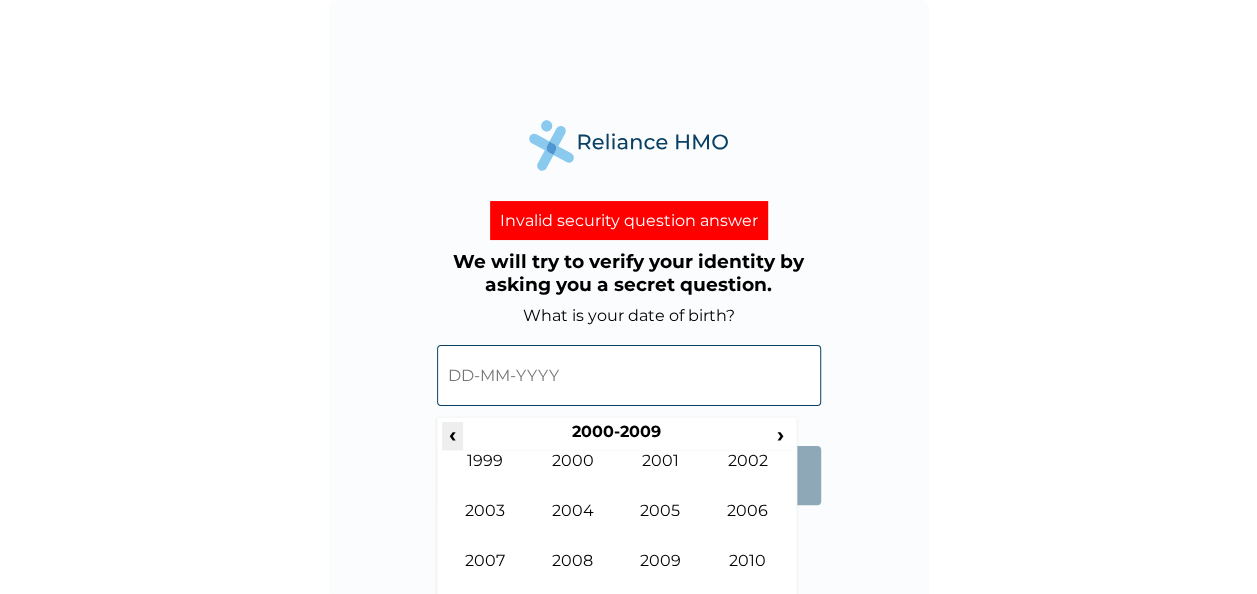 click on "‹" at bounding box center [452, 434] 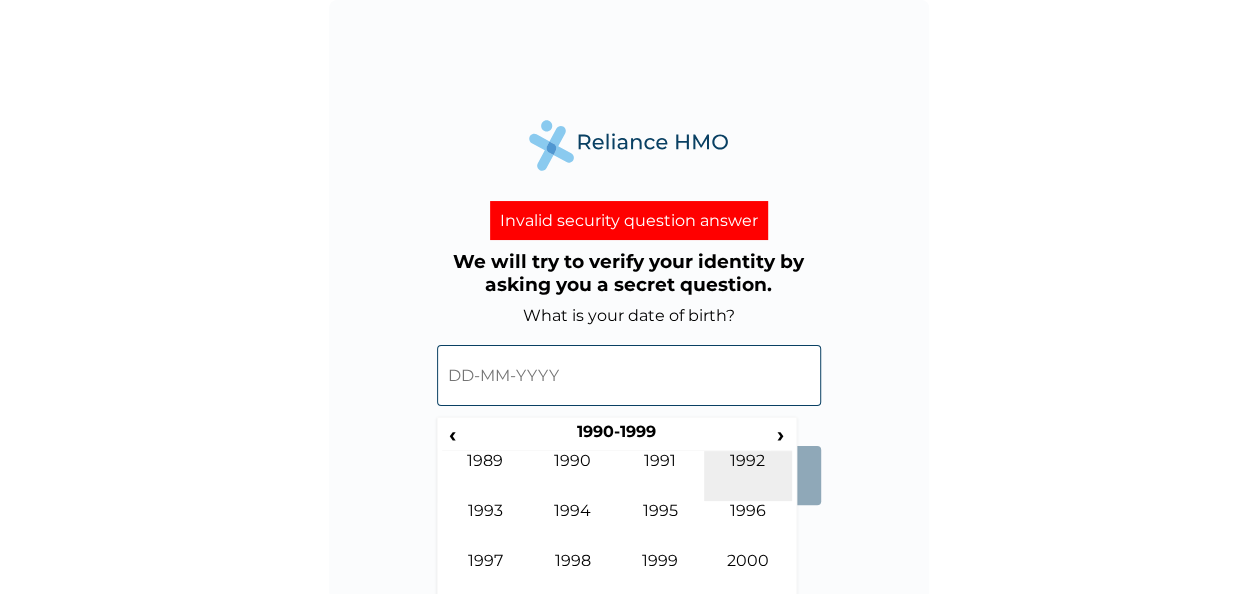 click on "1992" at bounding box center (748, 476) 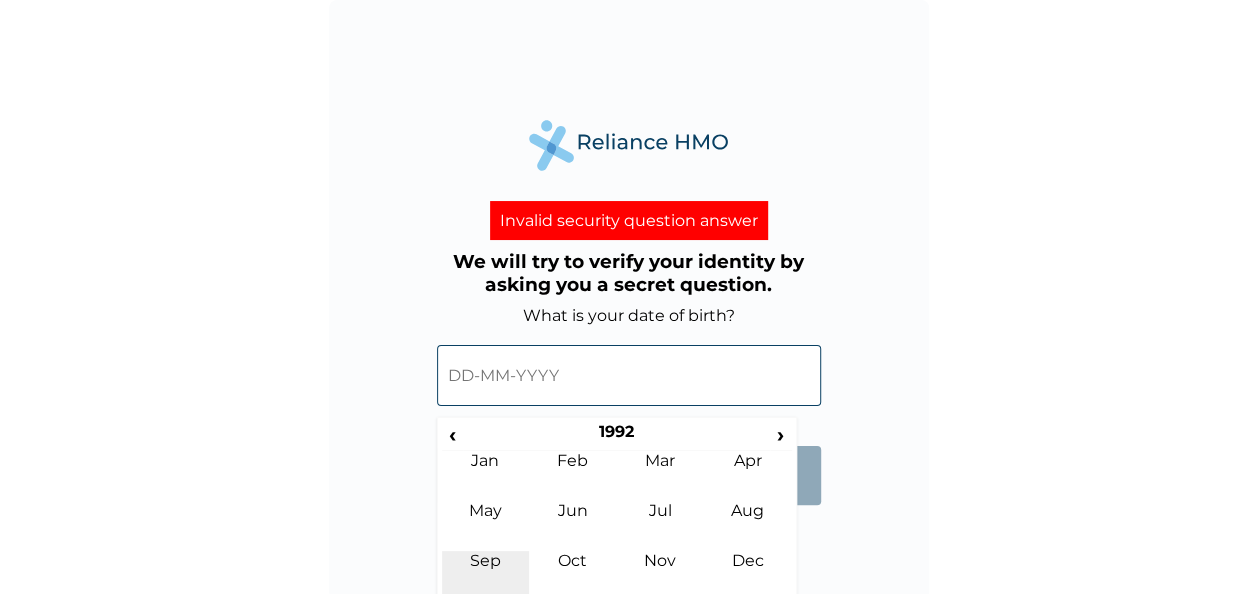 click on "Sep" at bounding box center [486, 576] 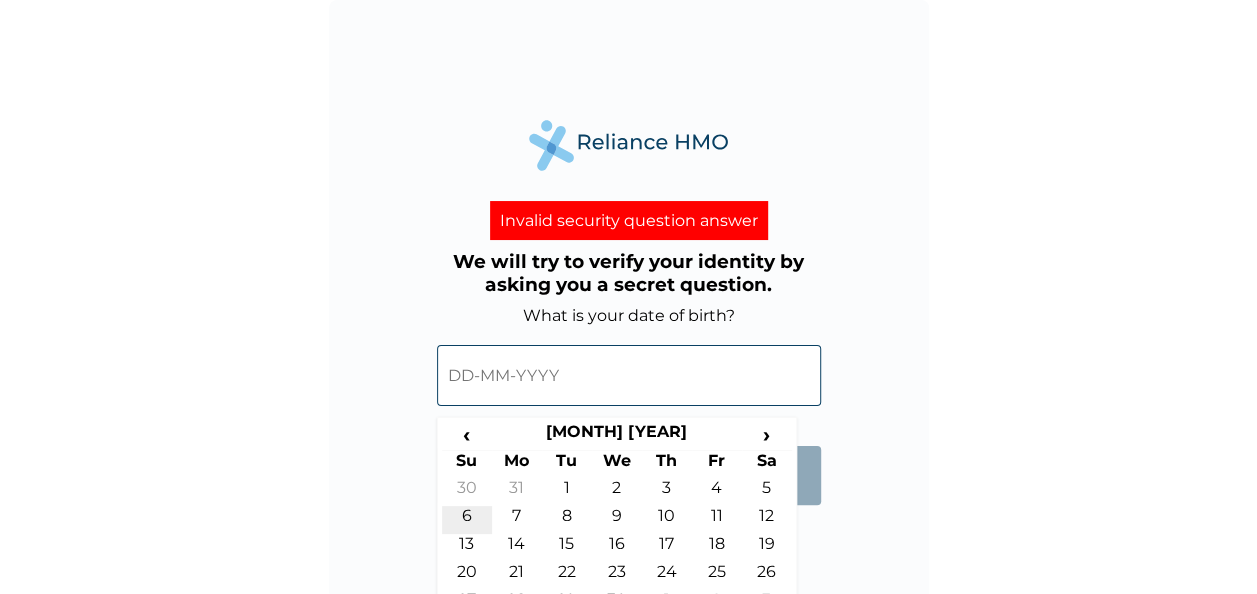 click on "6" at bounding box center (467, 520) 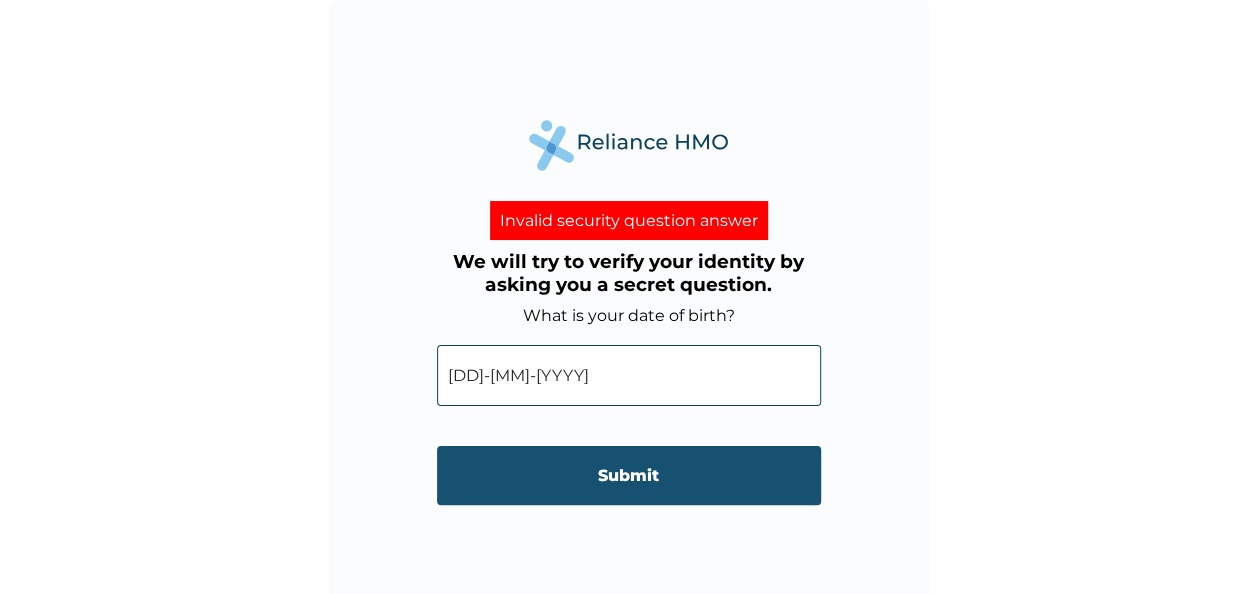 click on "Submit" at bounding box center (629, 475) 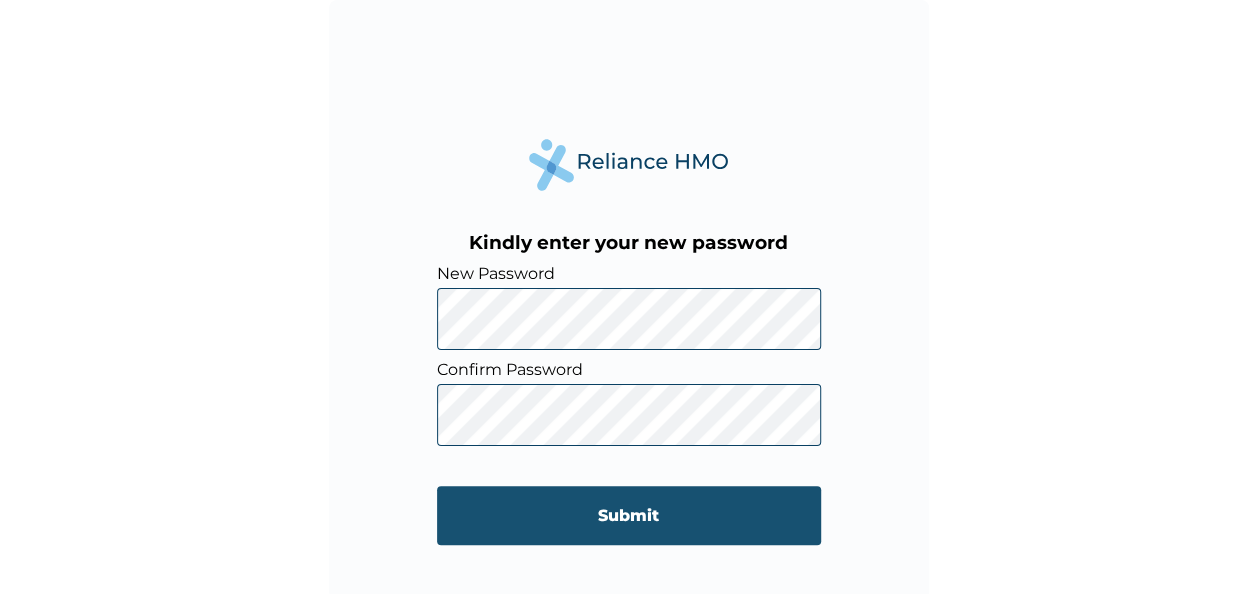 click on "Submit" at bounding box center [629, 515] 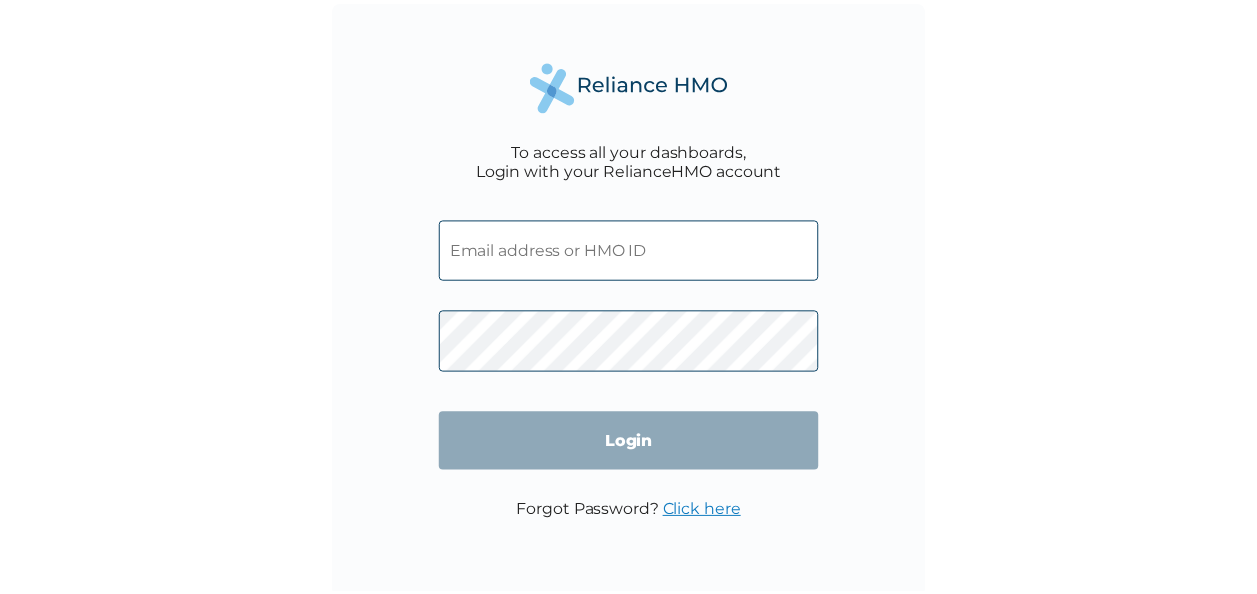 scroll, scrollTop: 0, scrollLeft: 0, axis: both 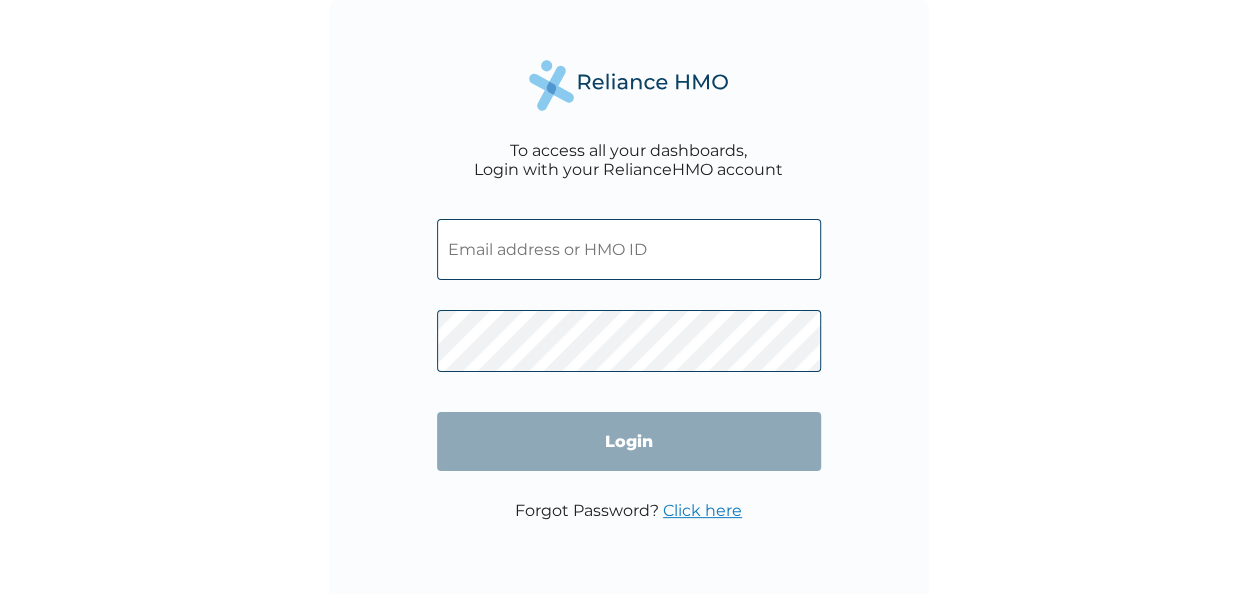type on "[USERNAME]@example.com" 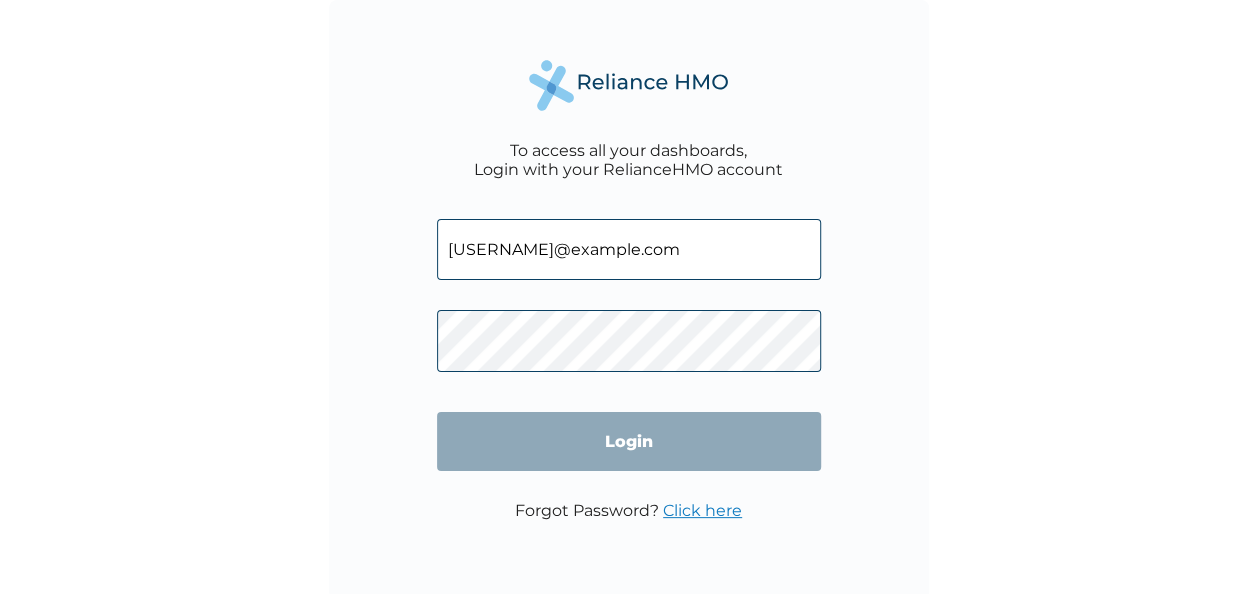 click on "[USERNAME]@[example.com]" at bounding box center [629, 249] 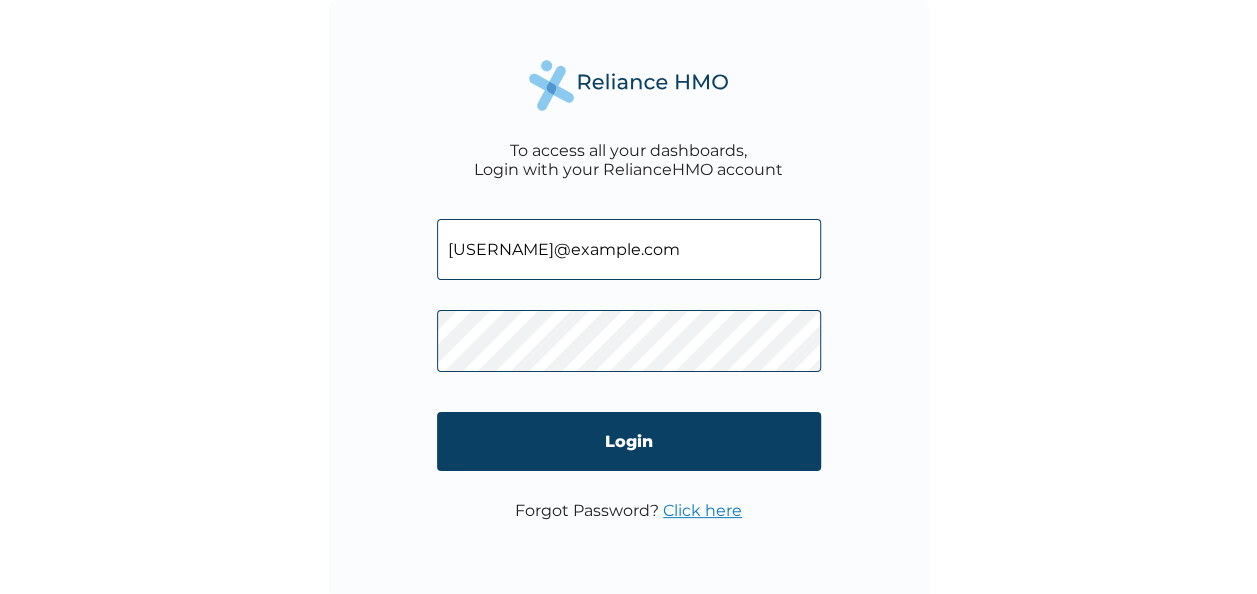click on "To access all your dashboards, Login with your RelianceHMO account jtossy007@gmail.com Login Forgot Password?   Click here" at bounding box center (629, 300) 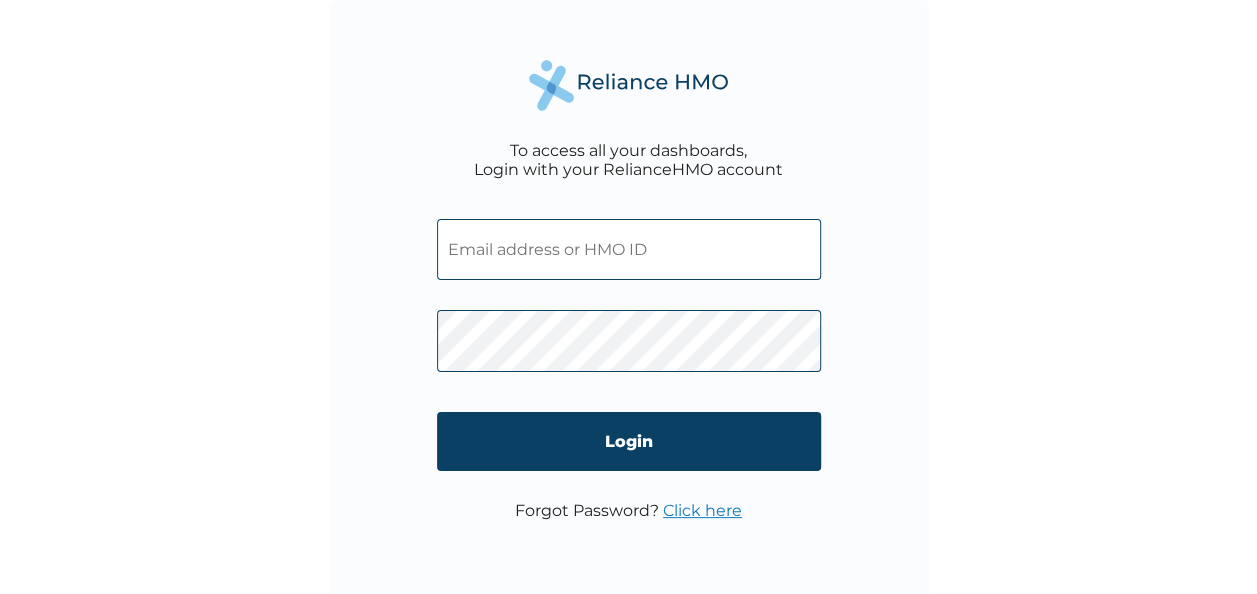 click at bounding box center [629, 249] 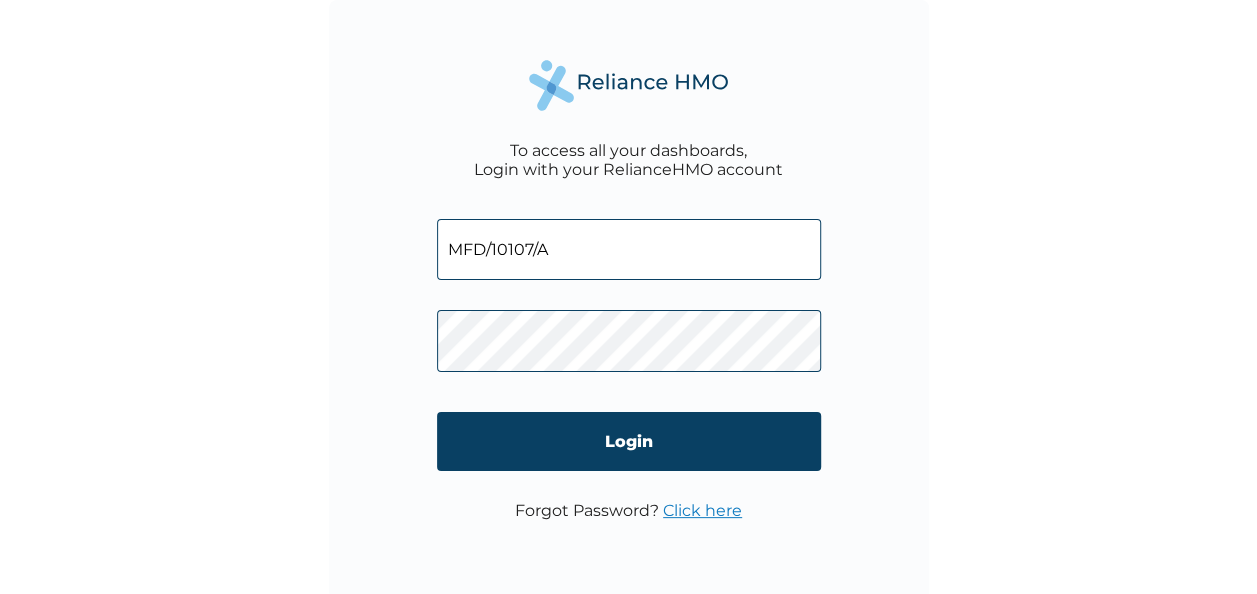 type on "MFD/10107/A" 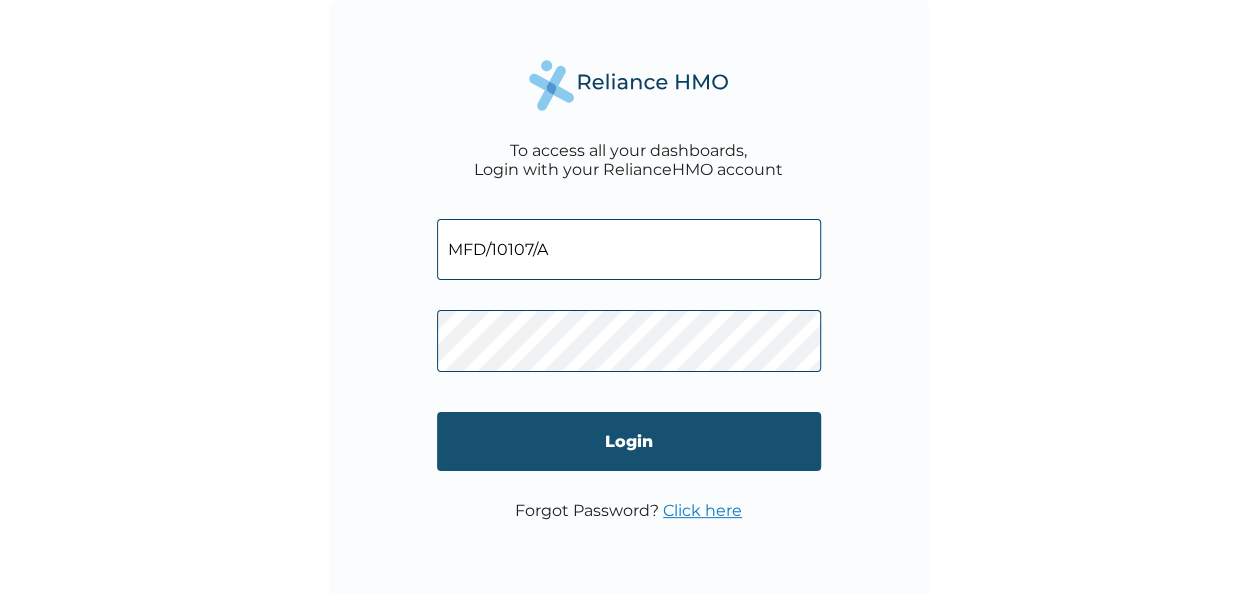 click on "Login" at bounding box center [629, 441] 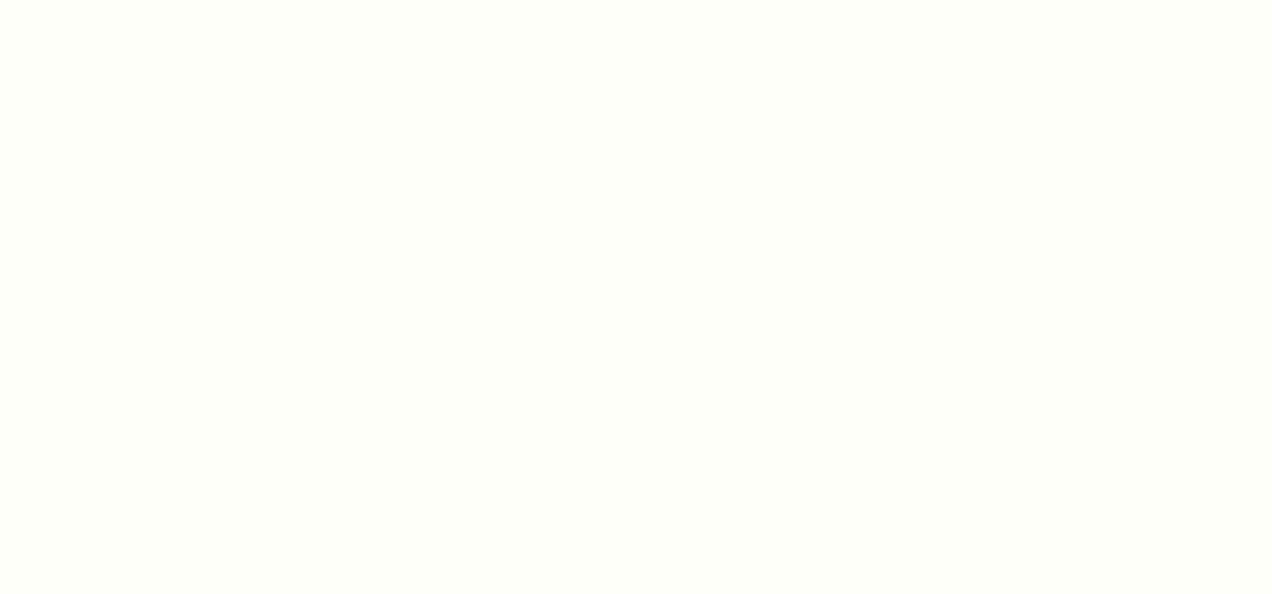 scroll, scrollTop: 0, scrollLeft: 0, axis: both 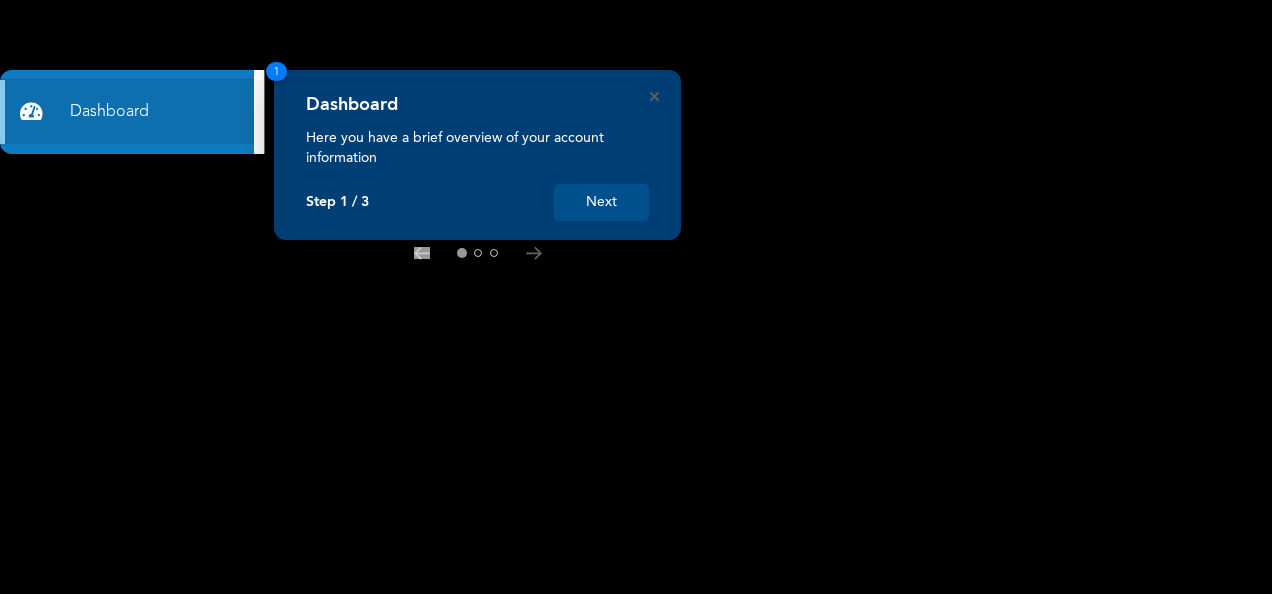 click on "Next" at bounding box center (601, 202) 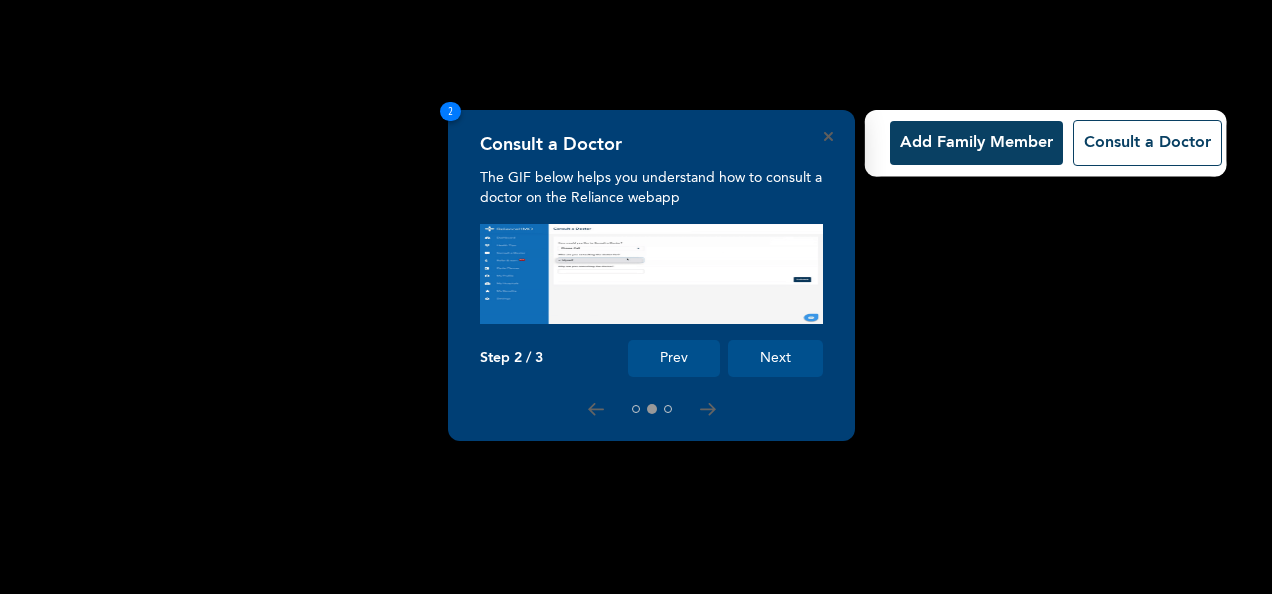 click on "Next" at bounding box center [775, 358] 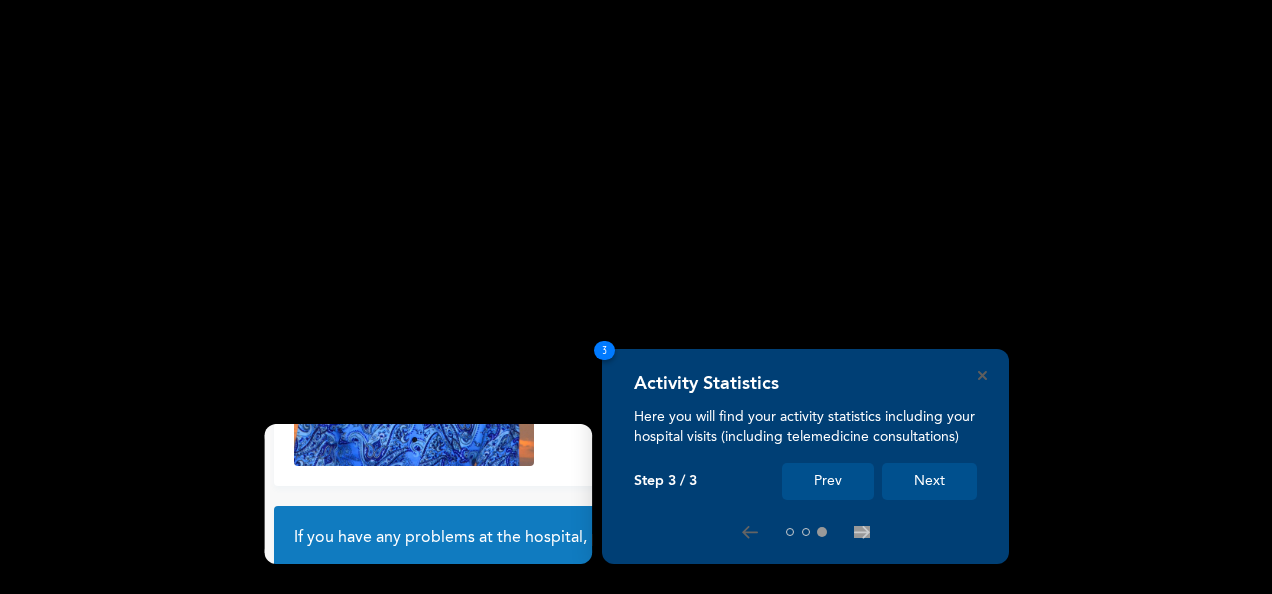 scroll, scrollTop: 180, scrollLeft: 0, axis: vertical 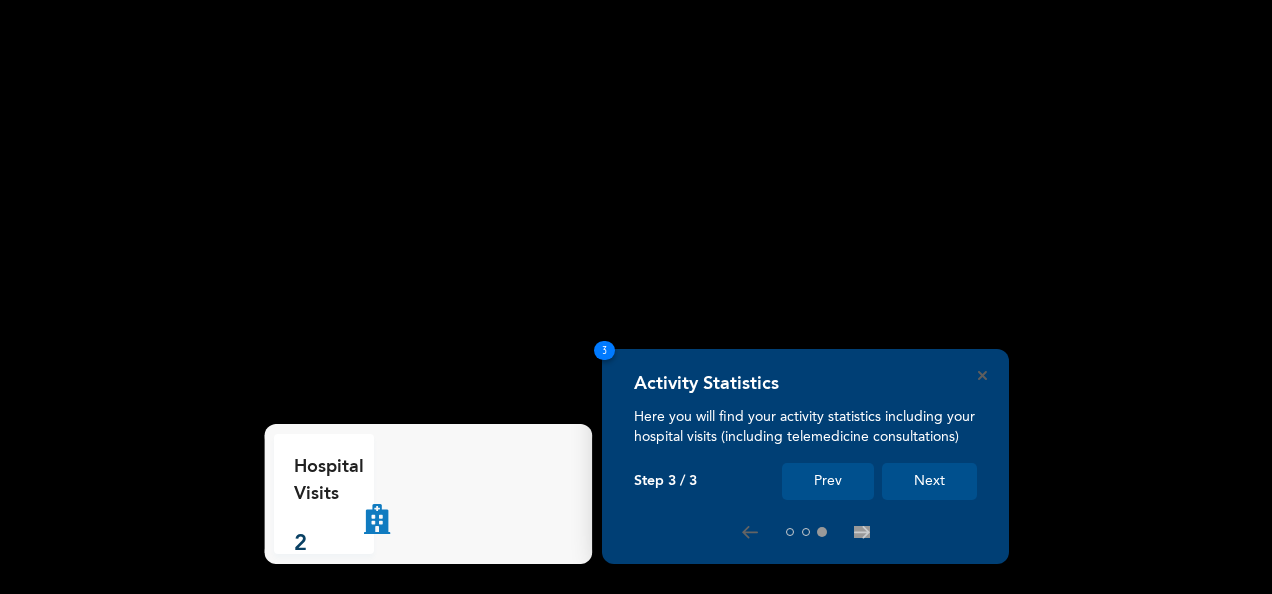 click on "Next" at bounding box center (929, 481) 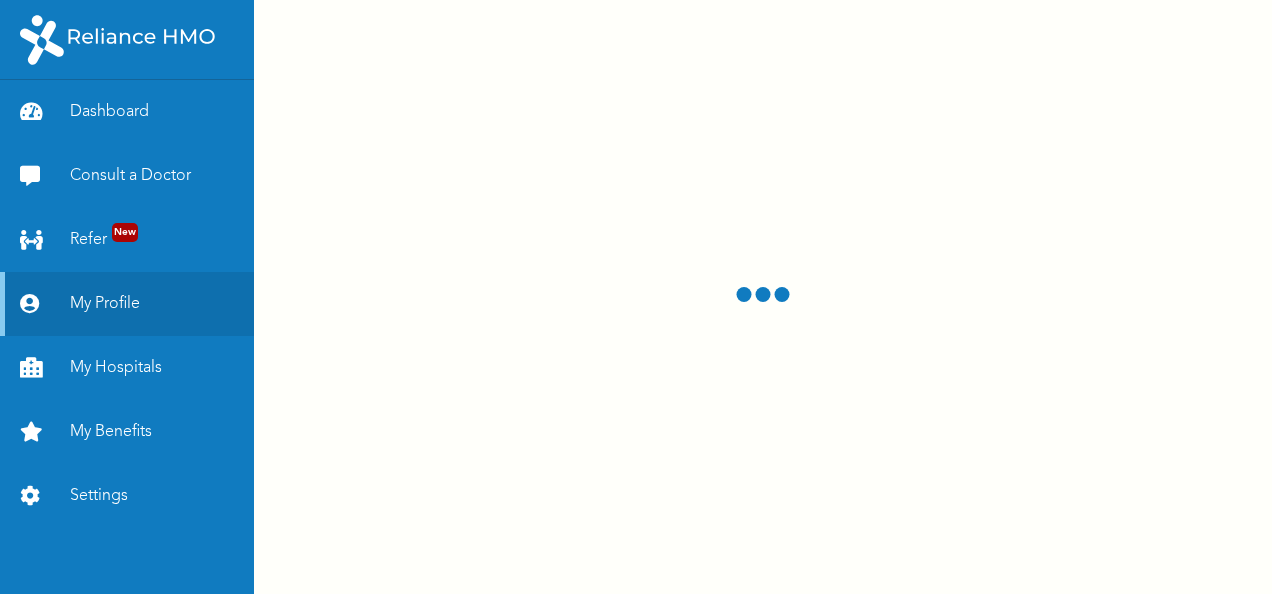 scroll, scrollTop: 0, scrollLeft: 0, axis: both 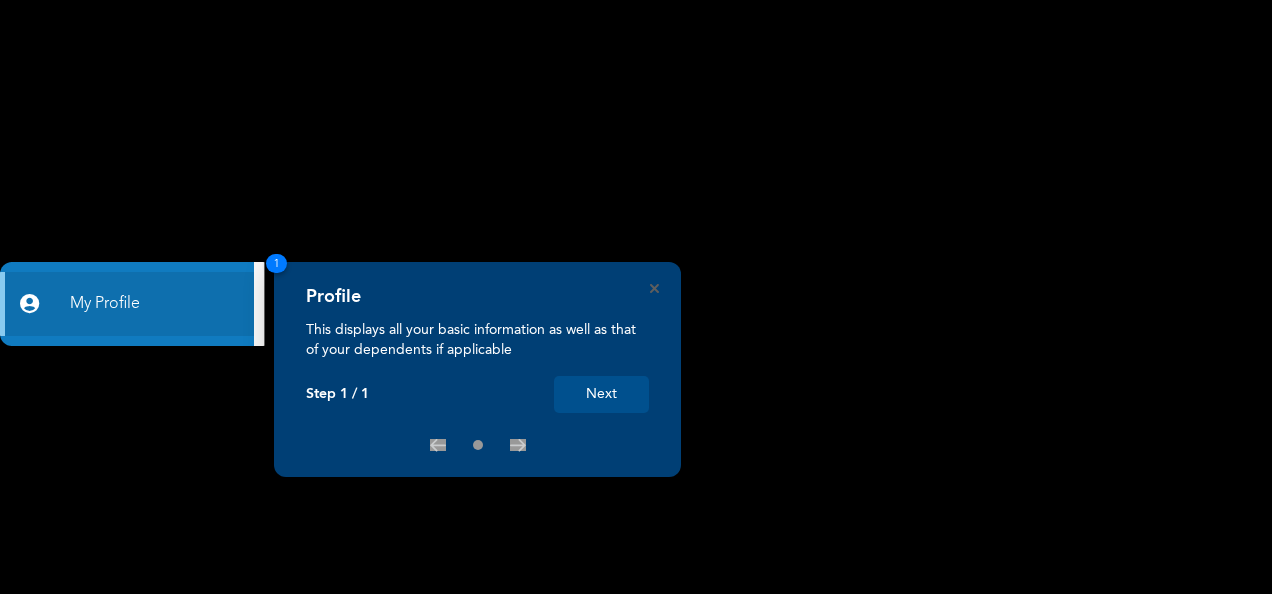 click on "Next" at bounding box center [601, 394] 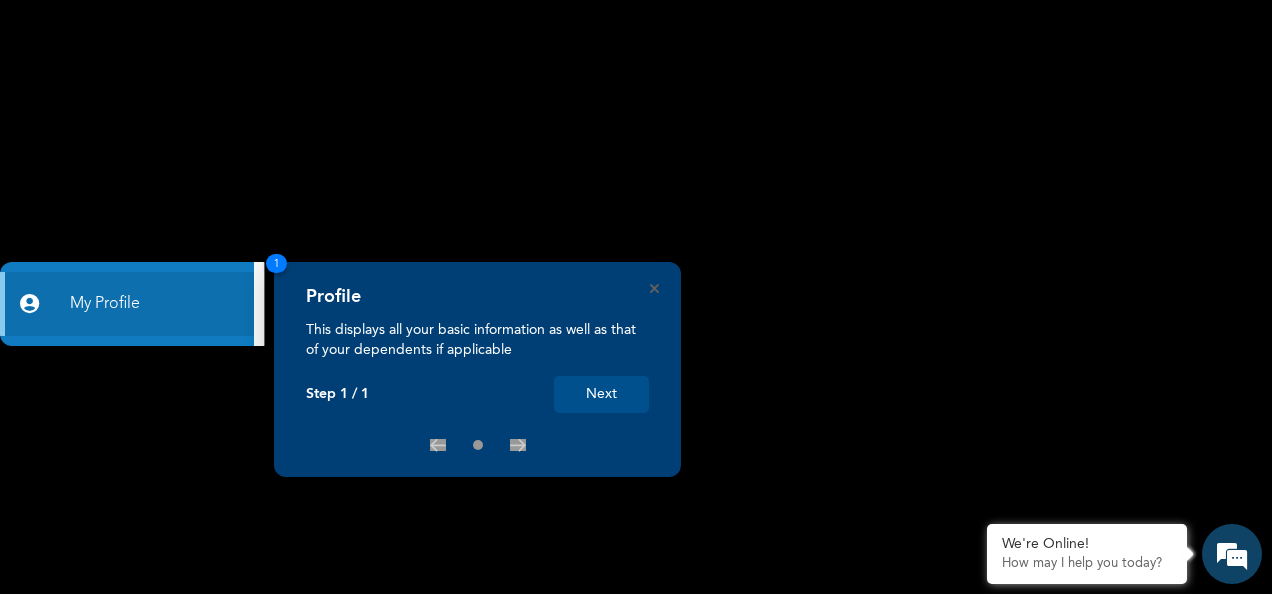 click on "Next" at bounding box center (601, 394) 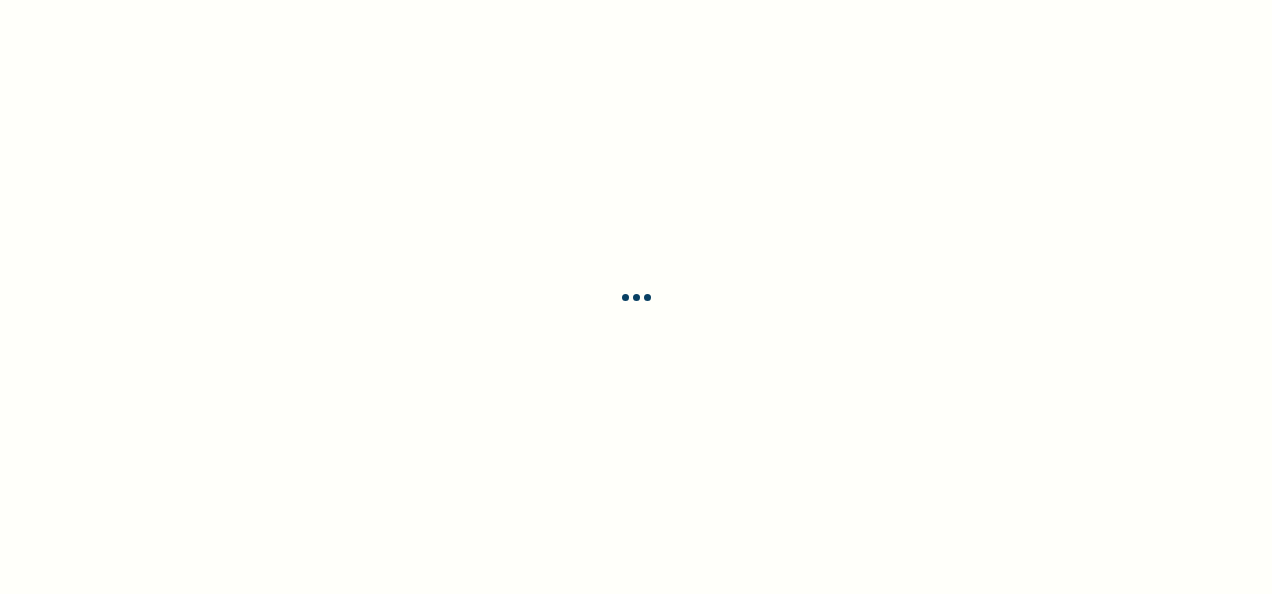 scroll, scrollTop: 0, scrollLeft: 0, axis: both 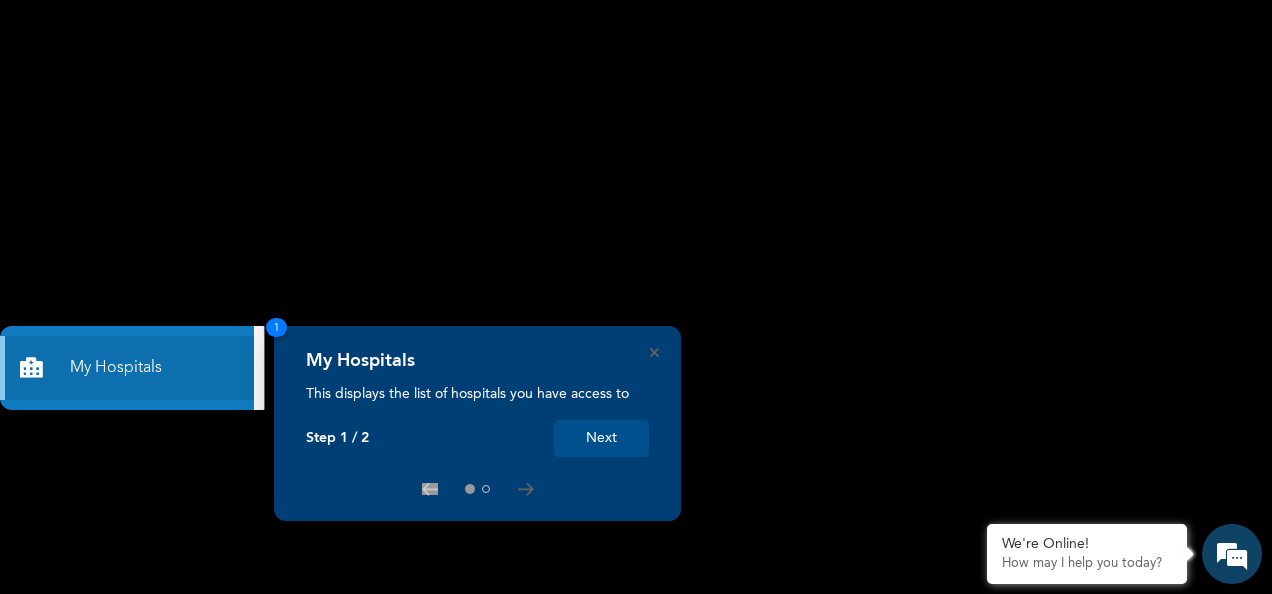 click on "Next" at bounding box center (601, 438) 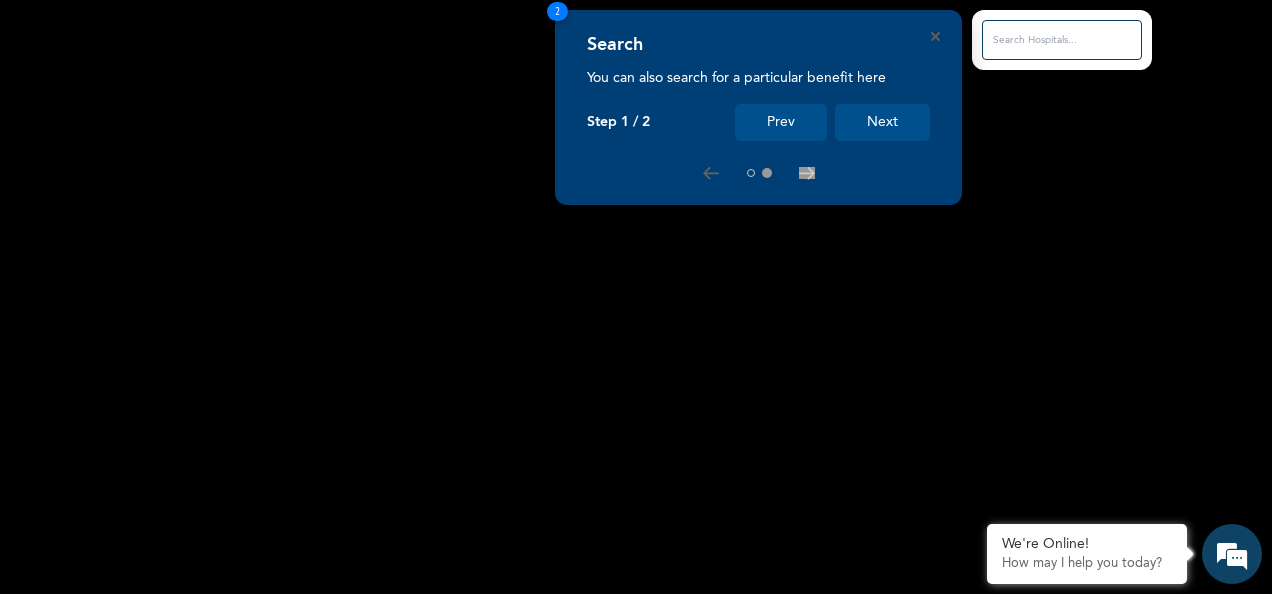 click on "Next" at bounding box center [882, 122] 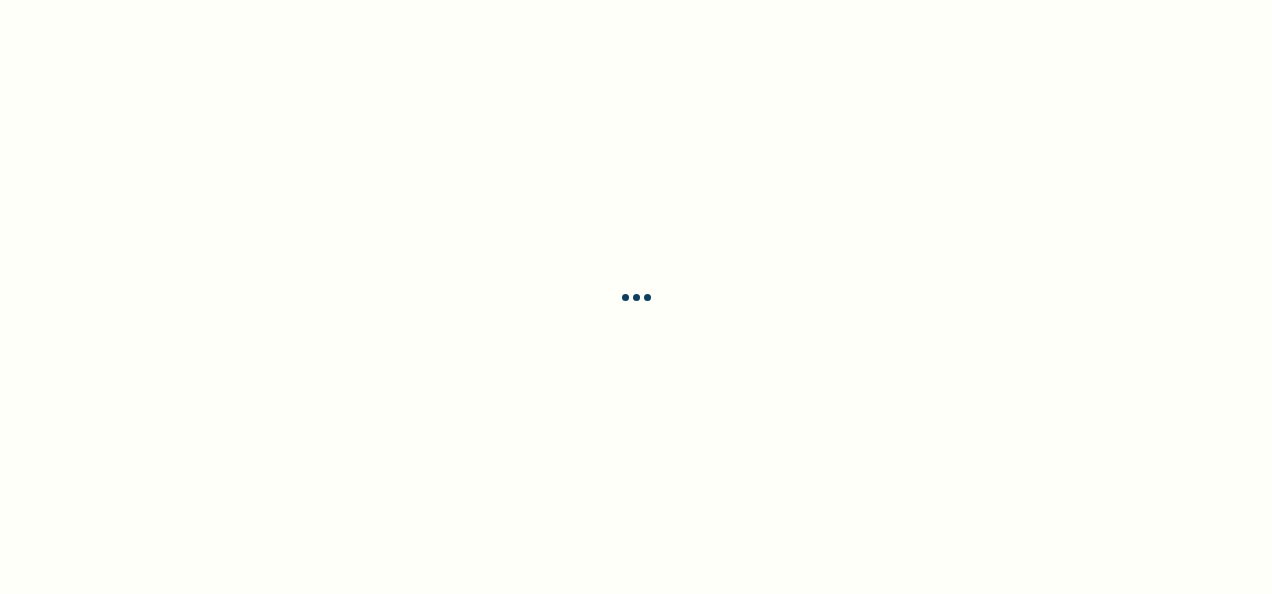 scroll, scrollTop: 0, scrollLeft: 0, axis: both 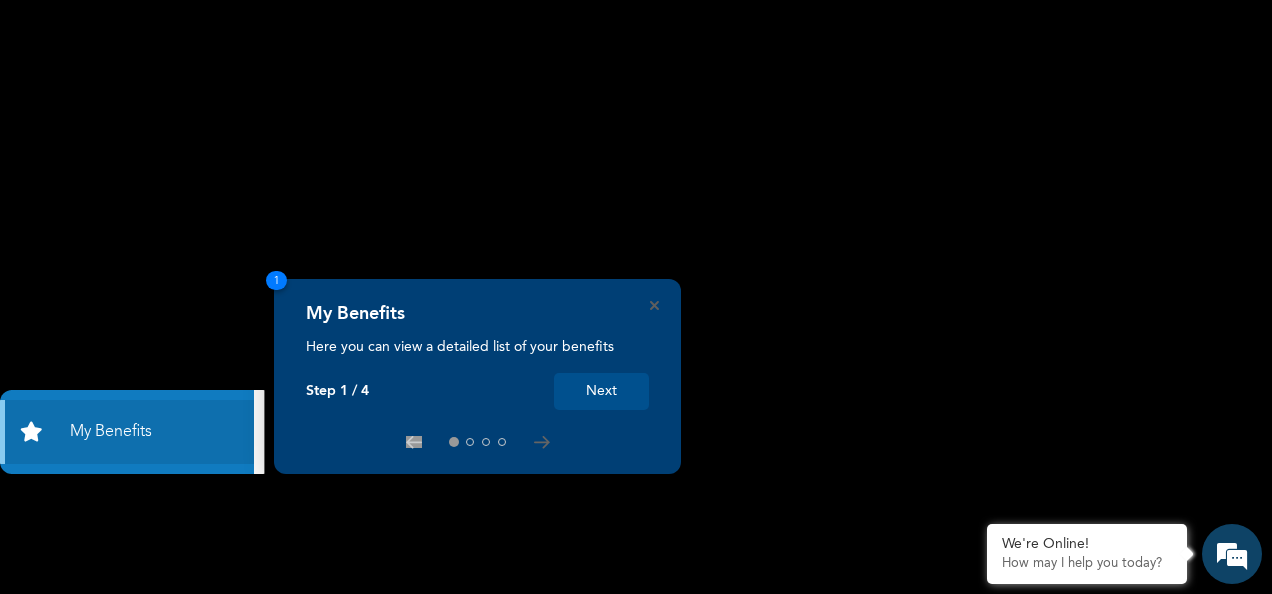 click on "Next" at bounding box center [601, 391] 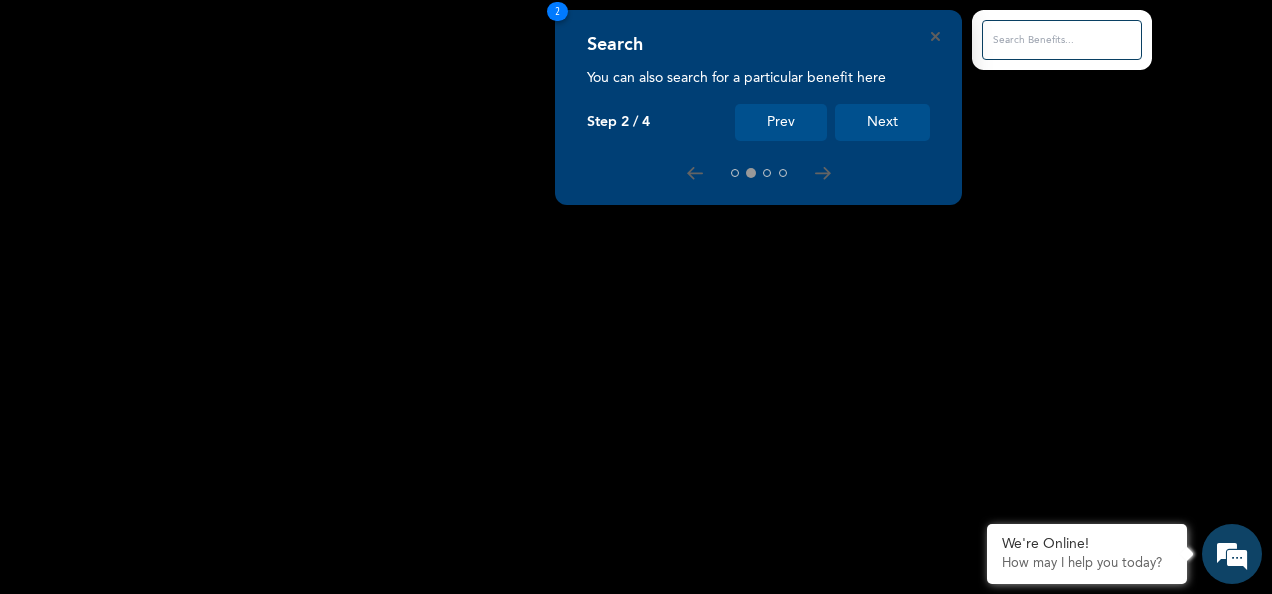 click on "Next" at bounding box center [882, 122] 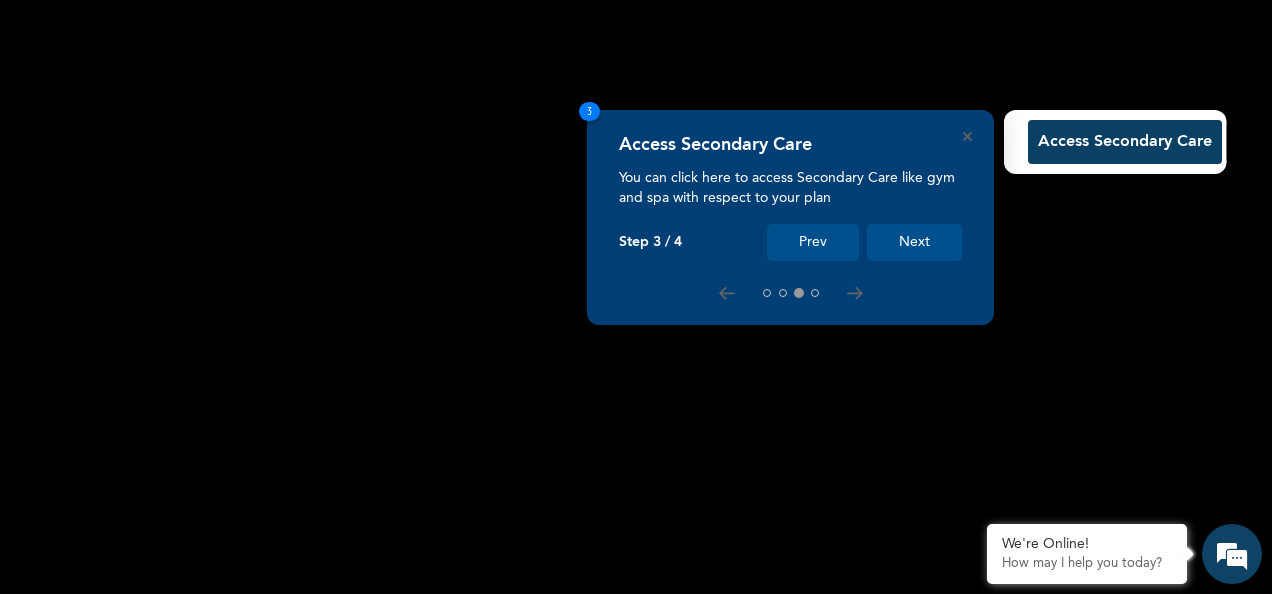 click on "Next" at bounding box center (914, 242) 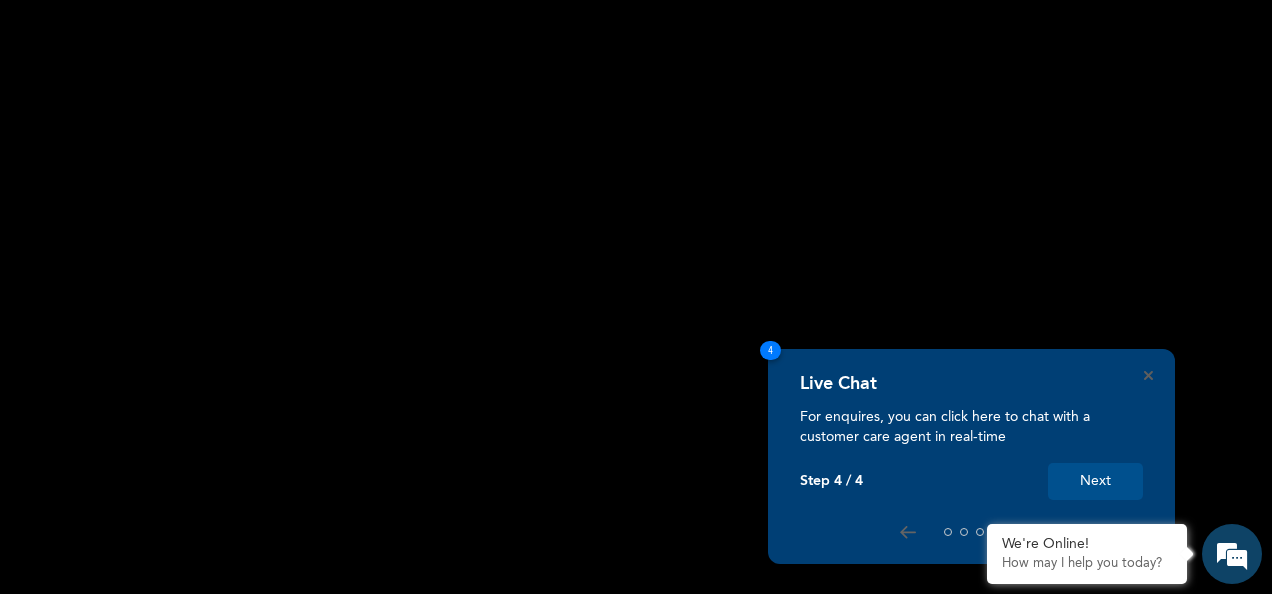 click on "Next" at bounding box center [1095, 481] 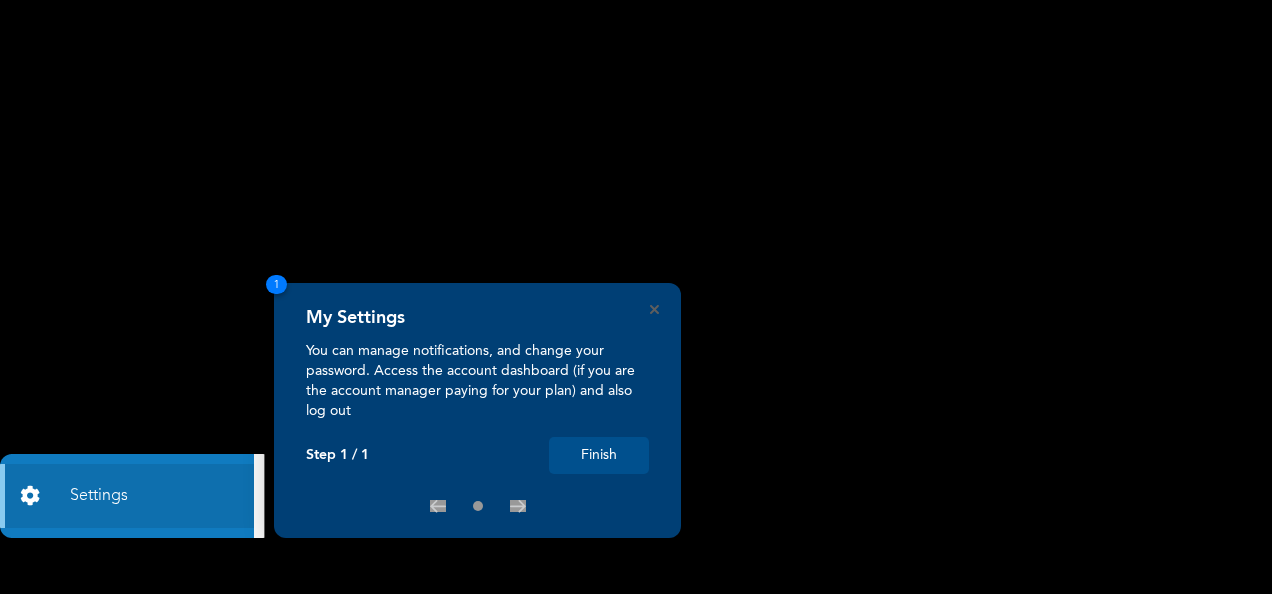 scroll, scrollTop: 0, scrollLeft: 0, axis: both 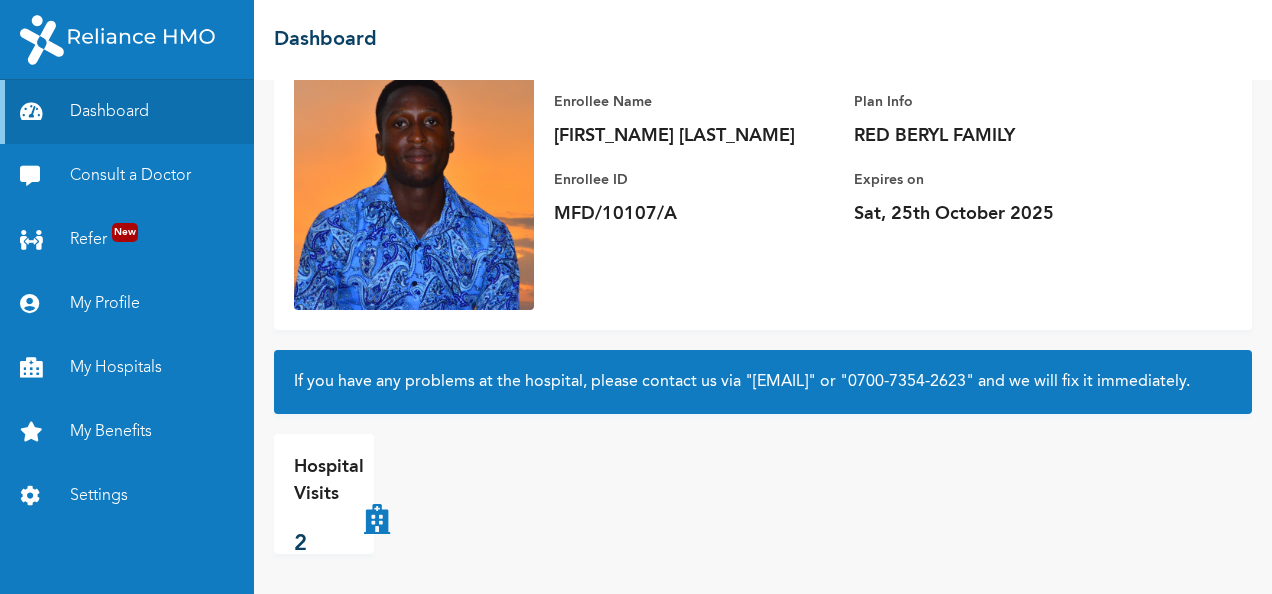 click on "Hospital Visits" at bounding box center (329, 481) 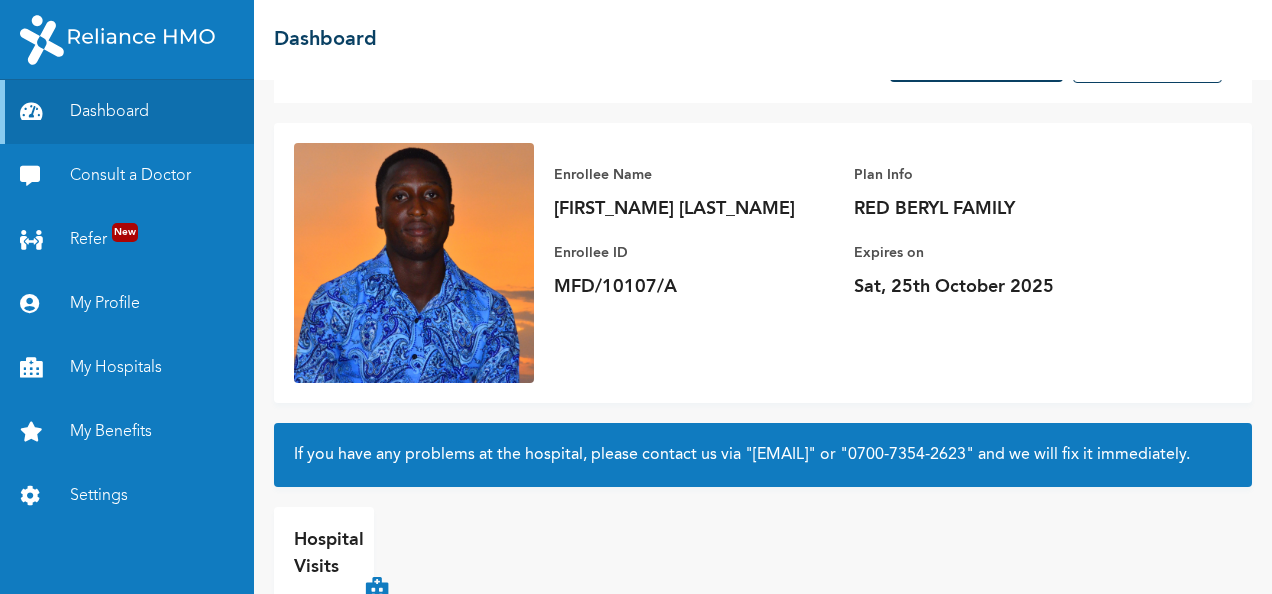 scroll, scrollTop: 0, scrollLeft: 0, axis: both 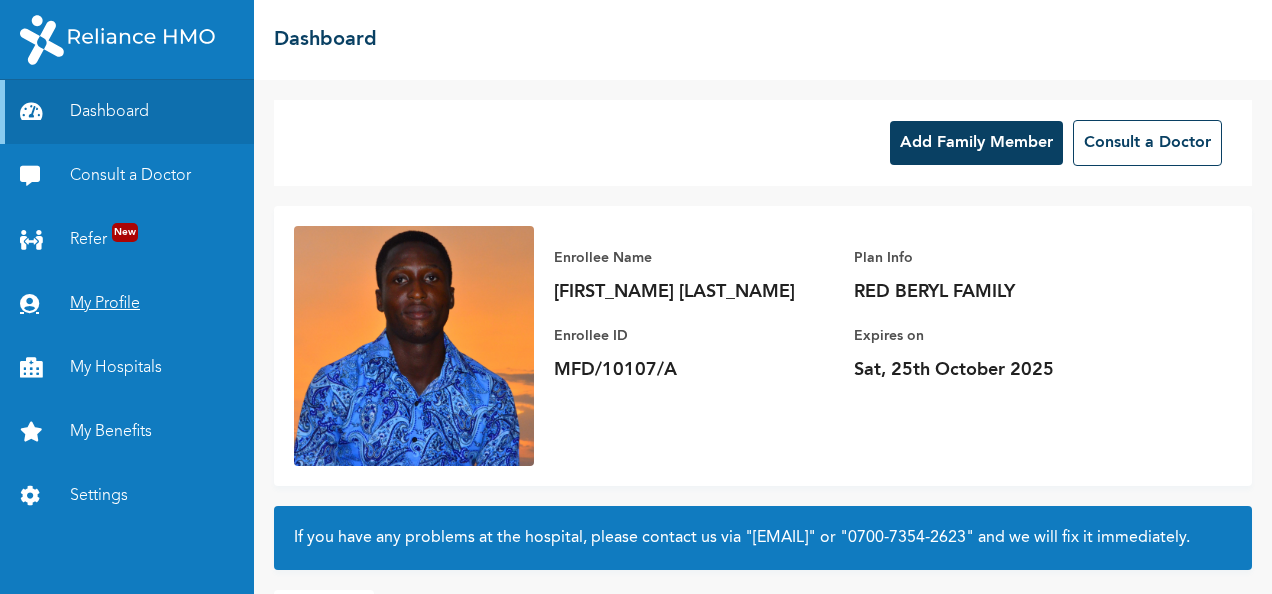 click on "My Profile" at bounding box center (127, 304) 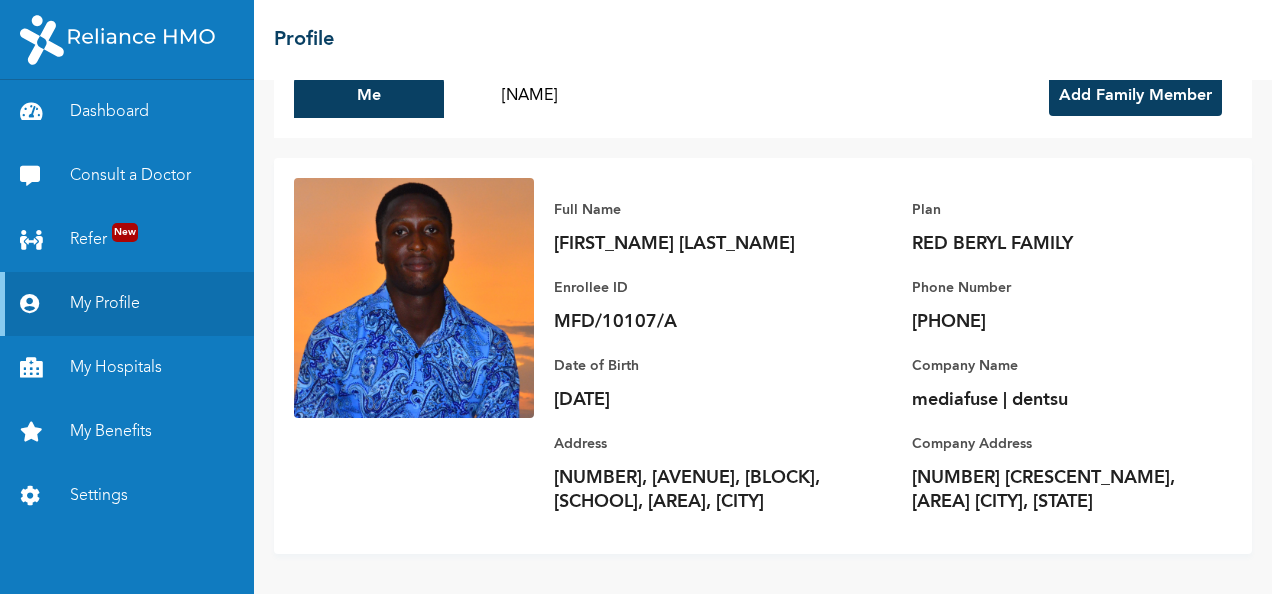 scroll, scrollTop: 0, scrollLeft: 0, axis: both 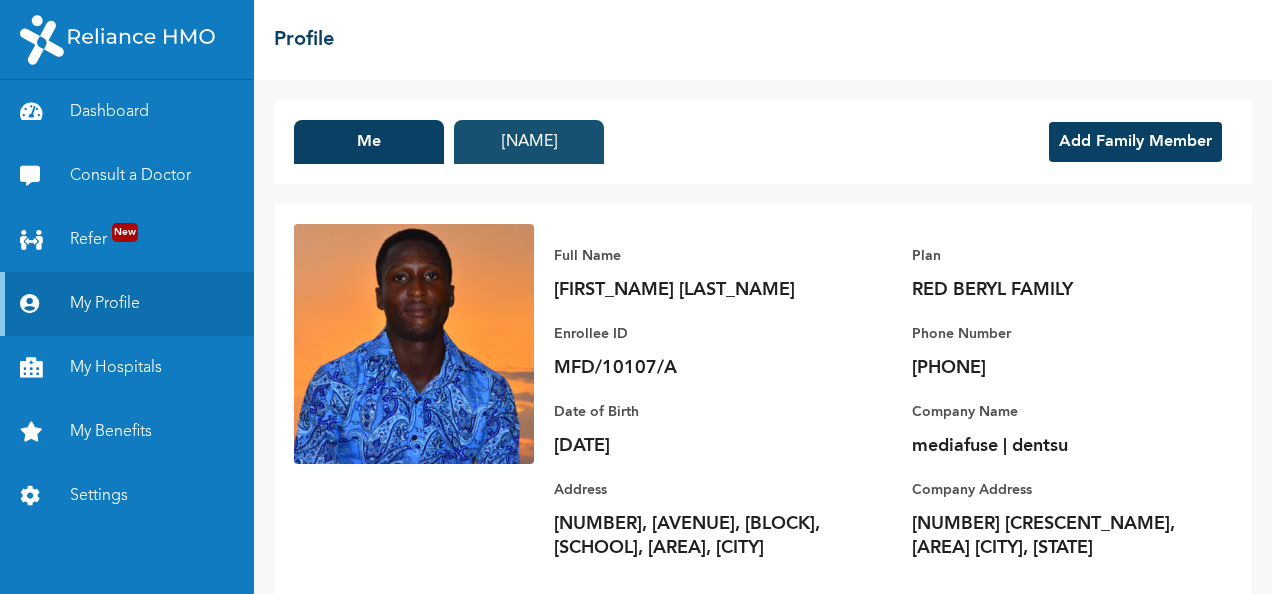 click on "[NAME]" at bounding box center (529, 142) 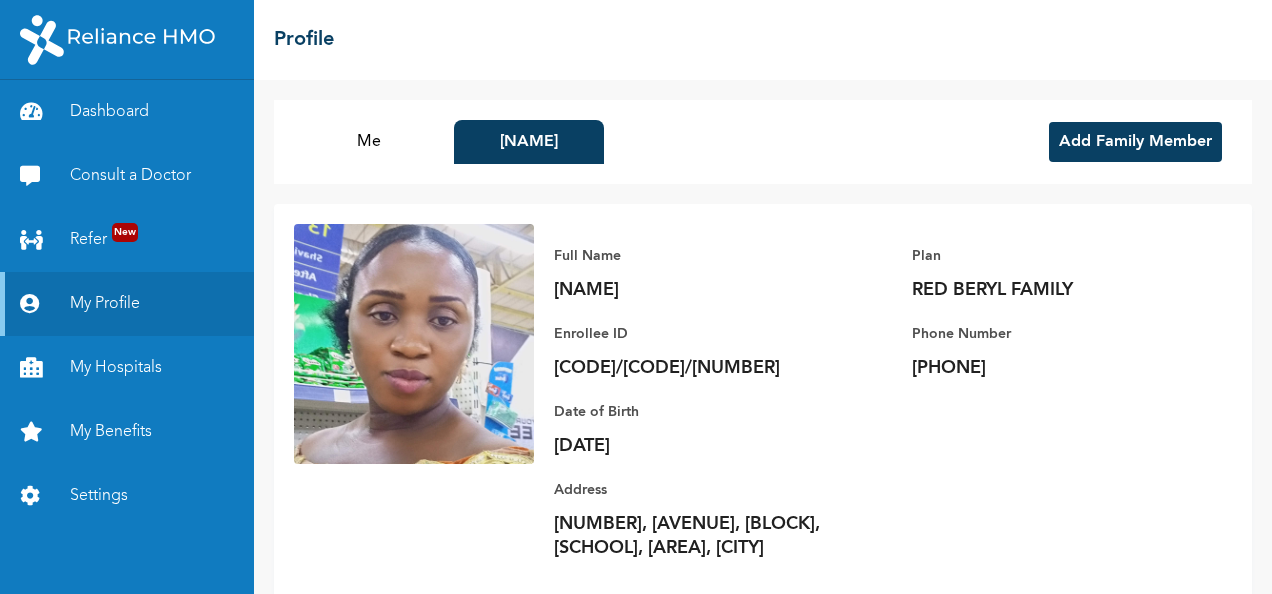 drag, startPoint x: 514, startPoint y: 153, endPoint x: 472, endPoint y: 204, distance: 66.068146 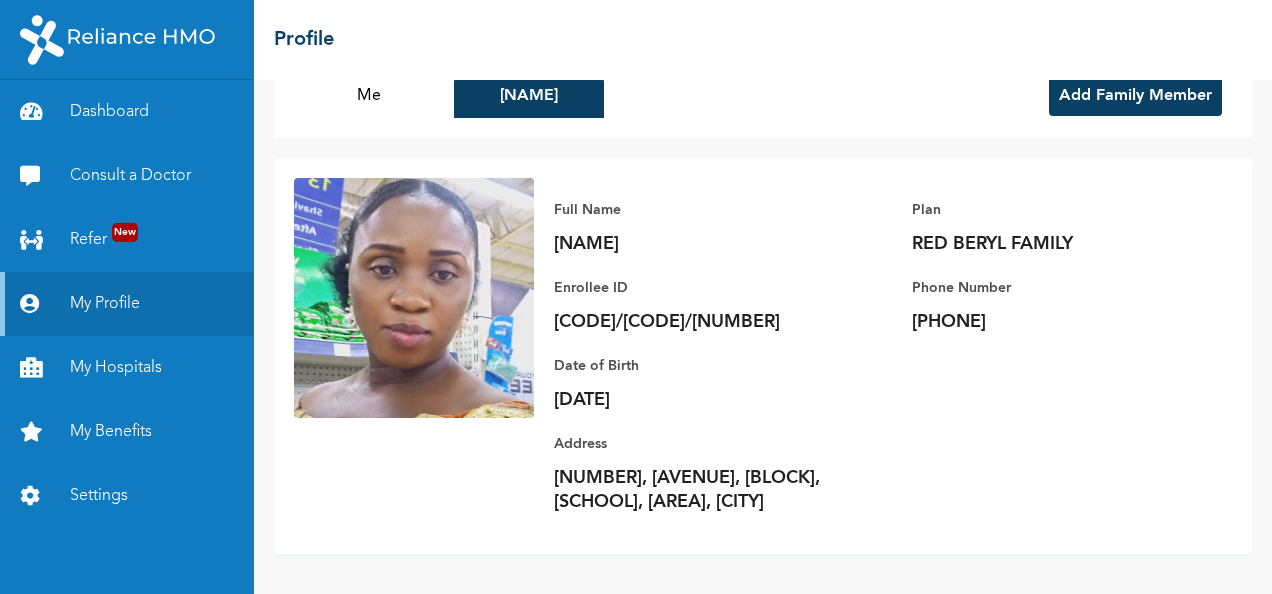 scroll, scrollTop: 0, scrollLeft: 0, axis: both 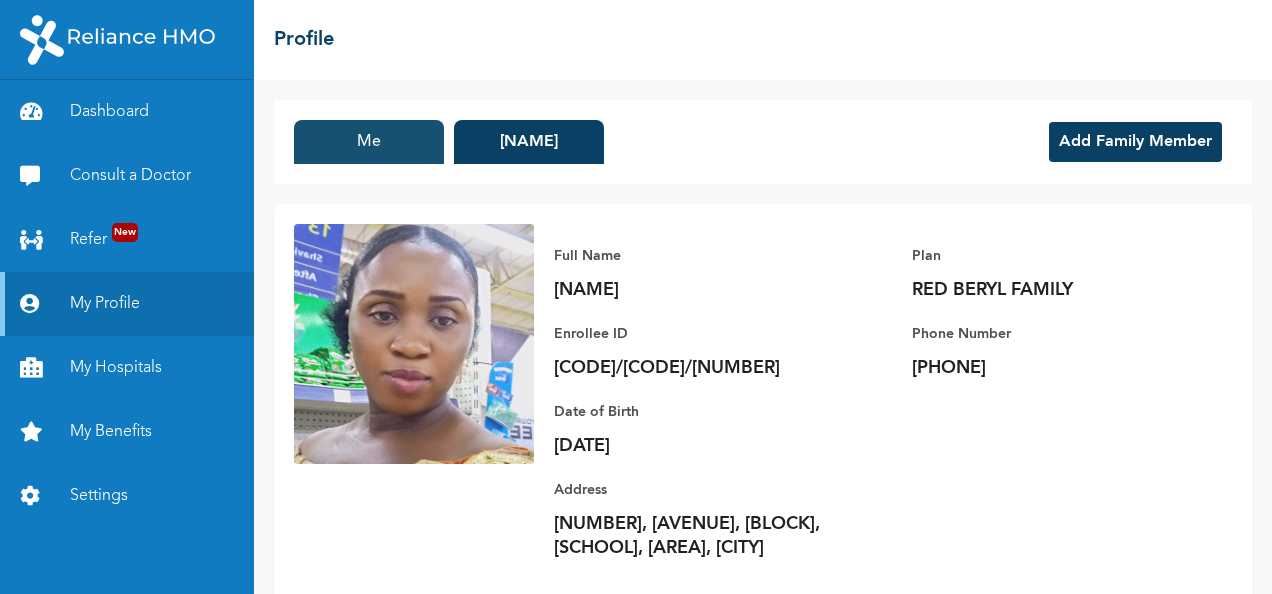 click on "Me" at bounding box center (369, 142) 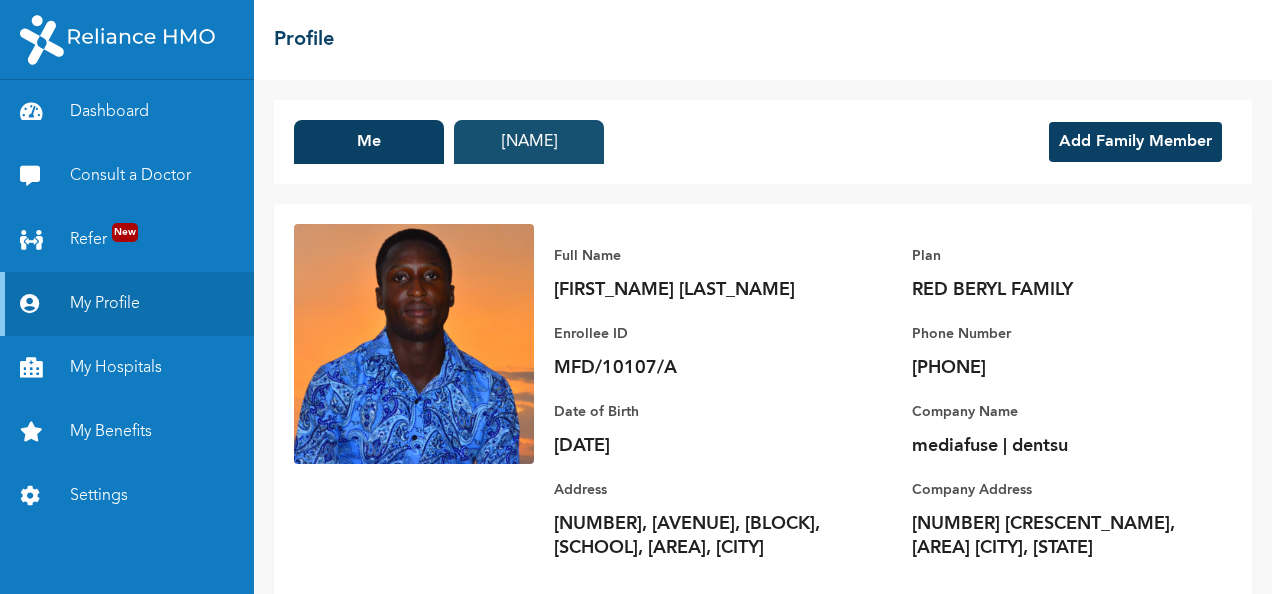 click on "[NAME]" at bounding box center (529, 142) 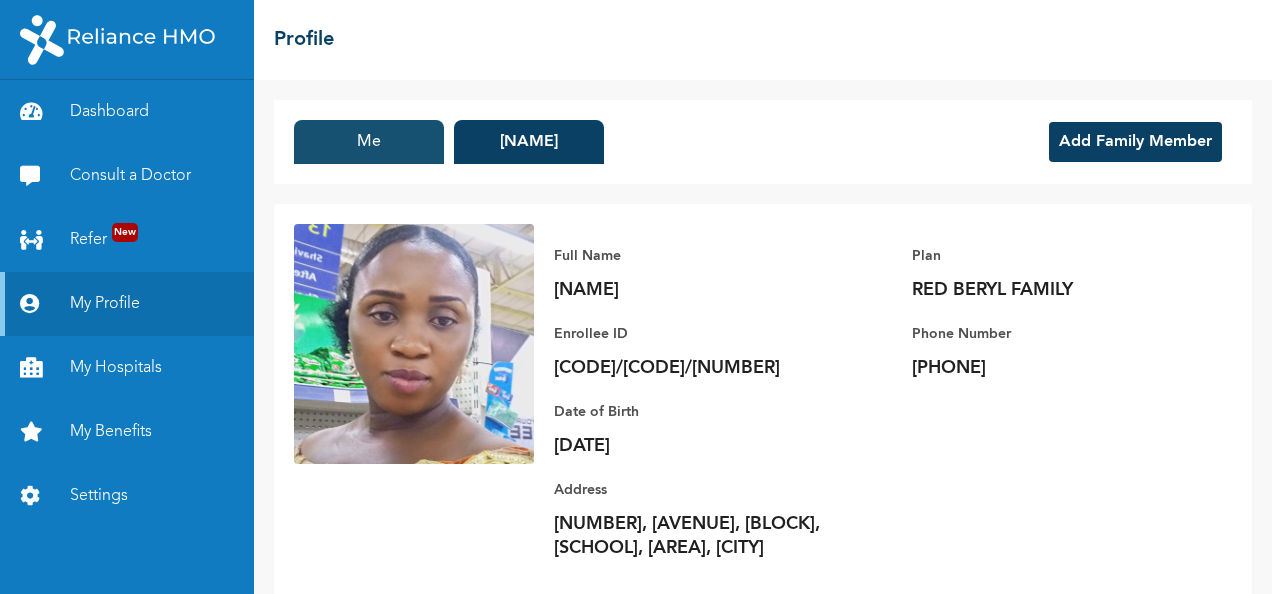 click on "Me" at bounding box center (369, 142) 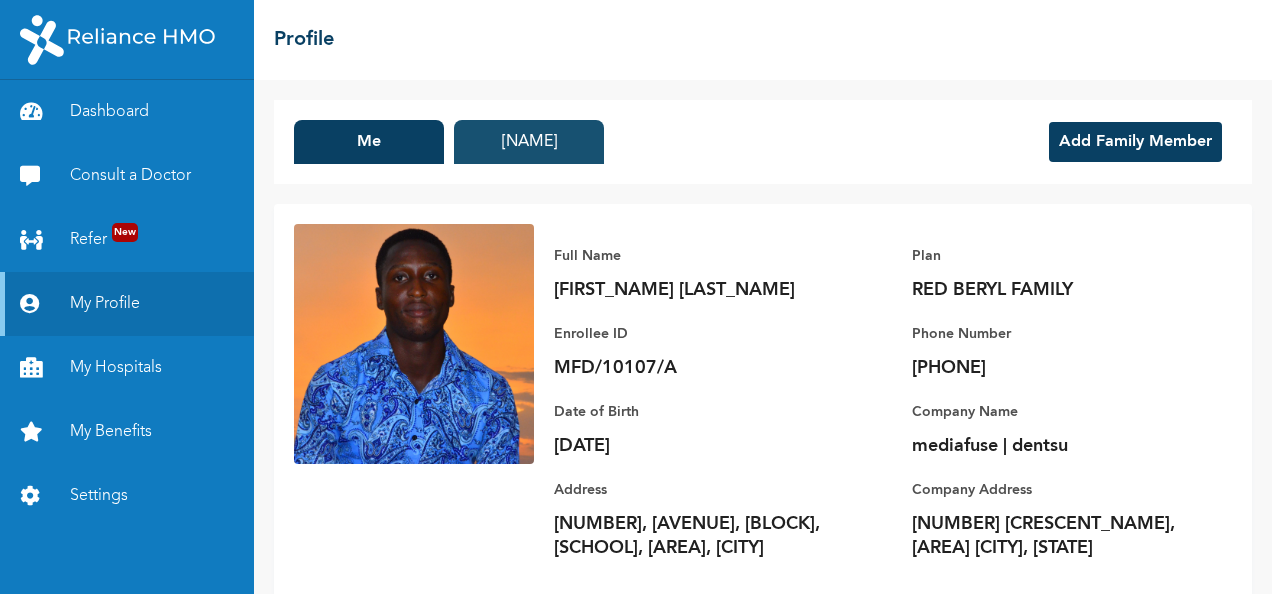 click on "[NAME]" at bounding box center (529, 142) 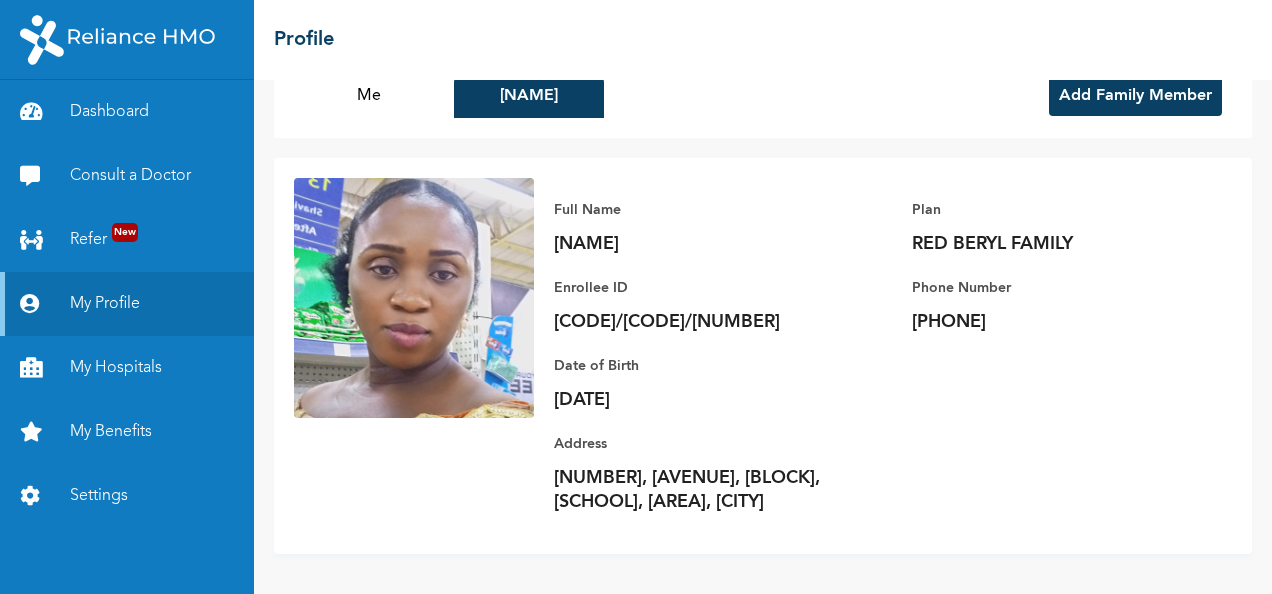 scroll, scrollTop: 70, scrollLeft: 0, axis: vertical 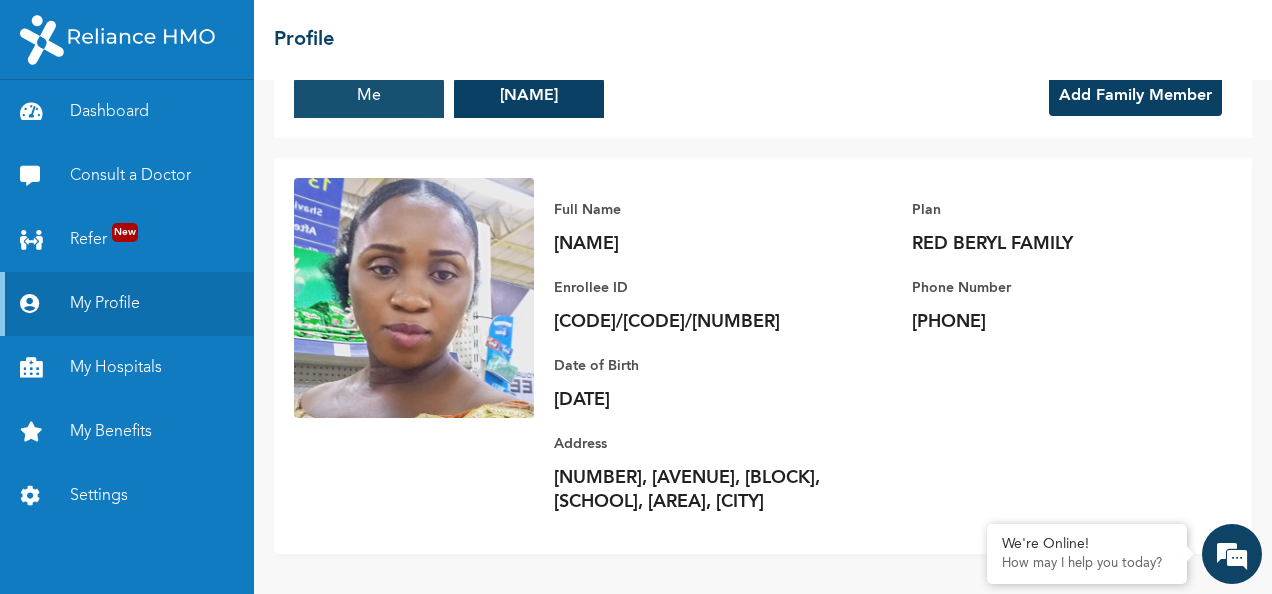 click on "Me" at bounding box center [369, 96] 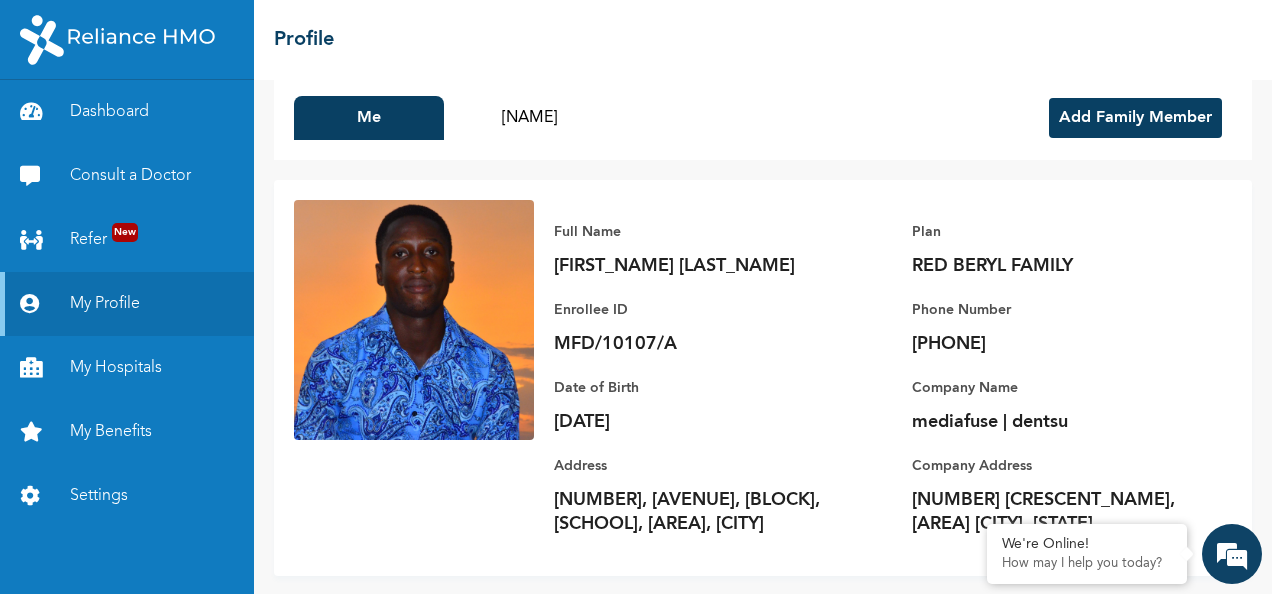 scroll, scrollTop: 0, scrollLeft: 0, axis: both 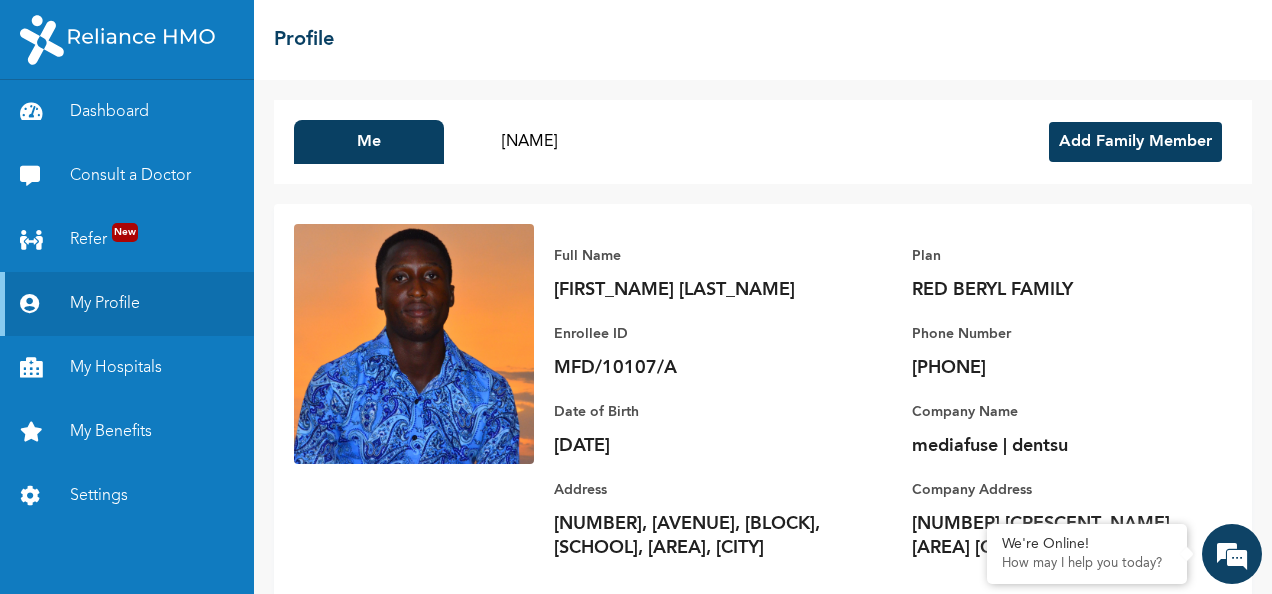 click on "Me [NAME] [LAST_NAME] Add Family Member" at bounding box center [763, 142] 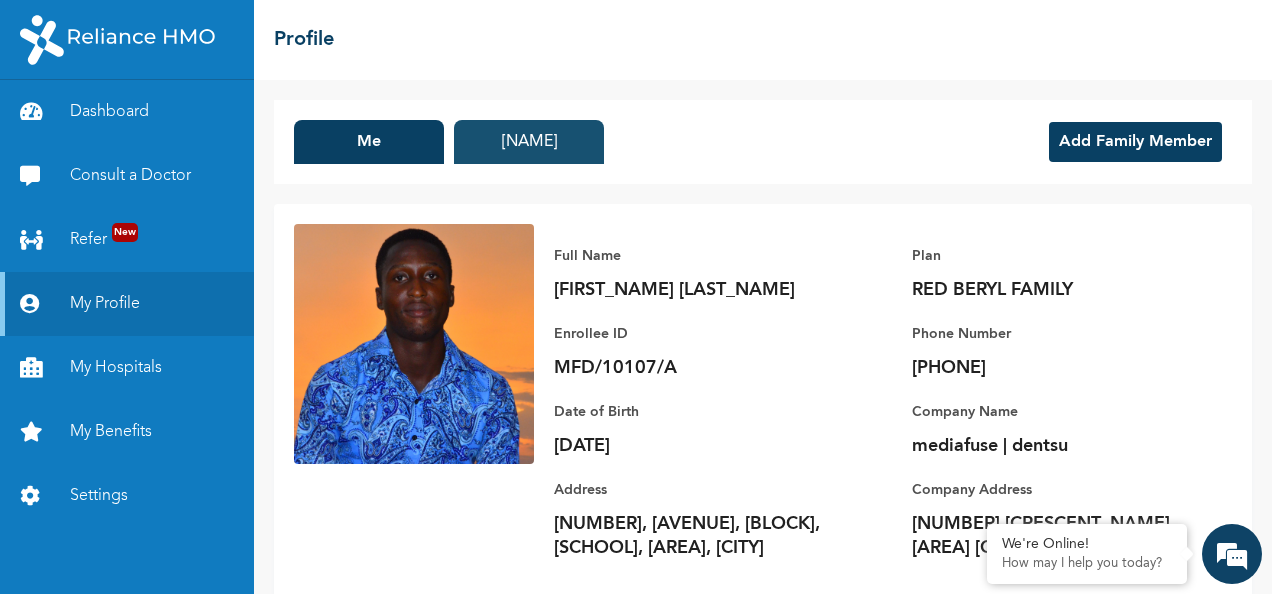 click on "[NAME]" at bounding box center (529, 142) 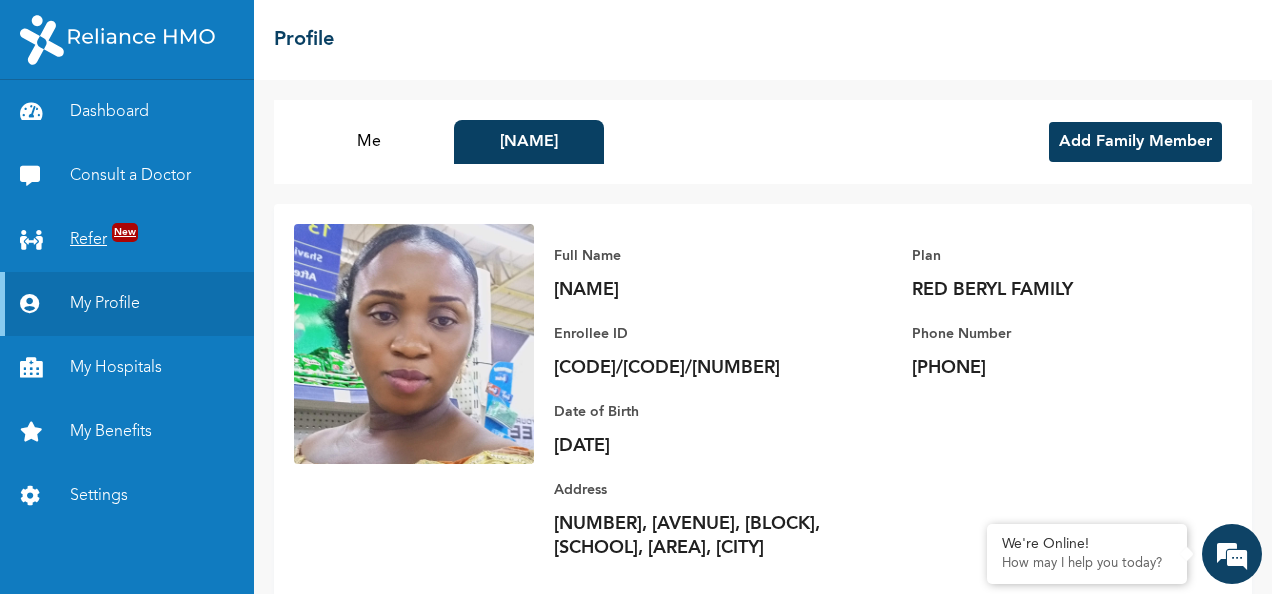 click on "Refer New" at bounding box center [127, 240] 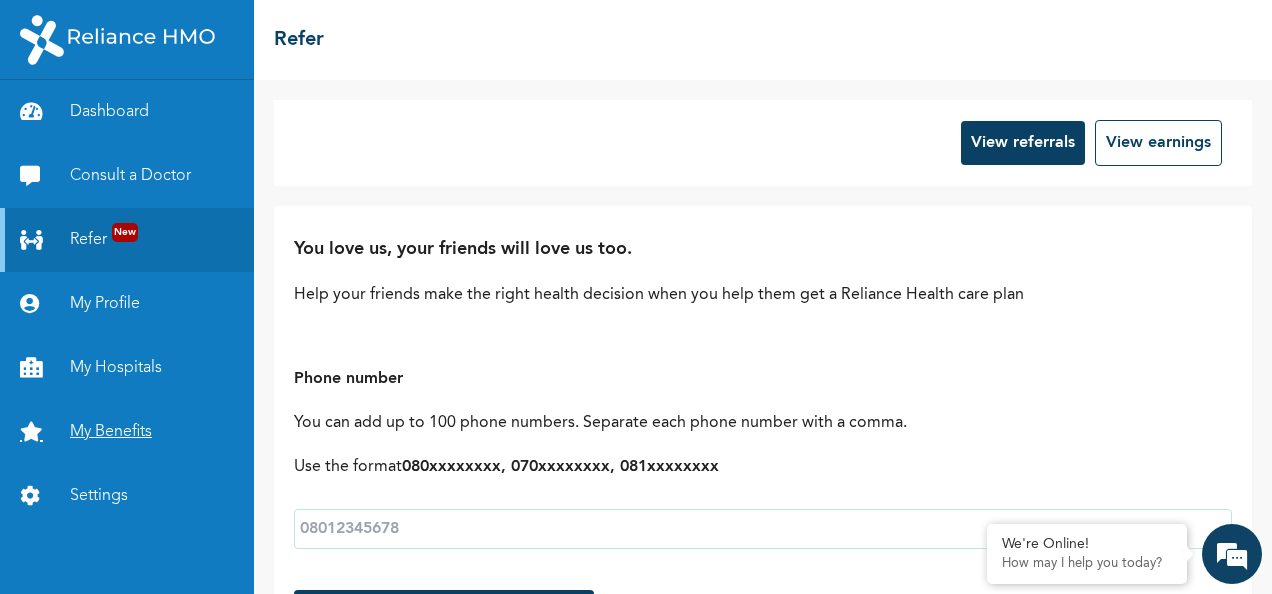 scroll, scrollTop: 0, scrollLeft: 0, axis: both 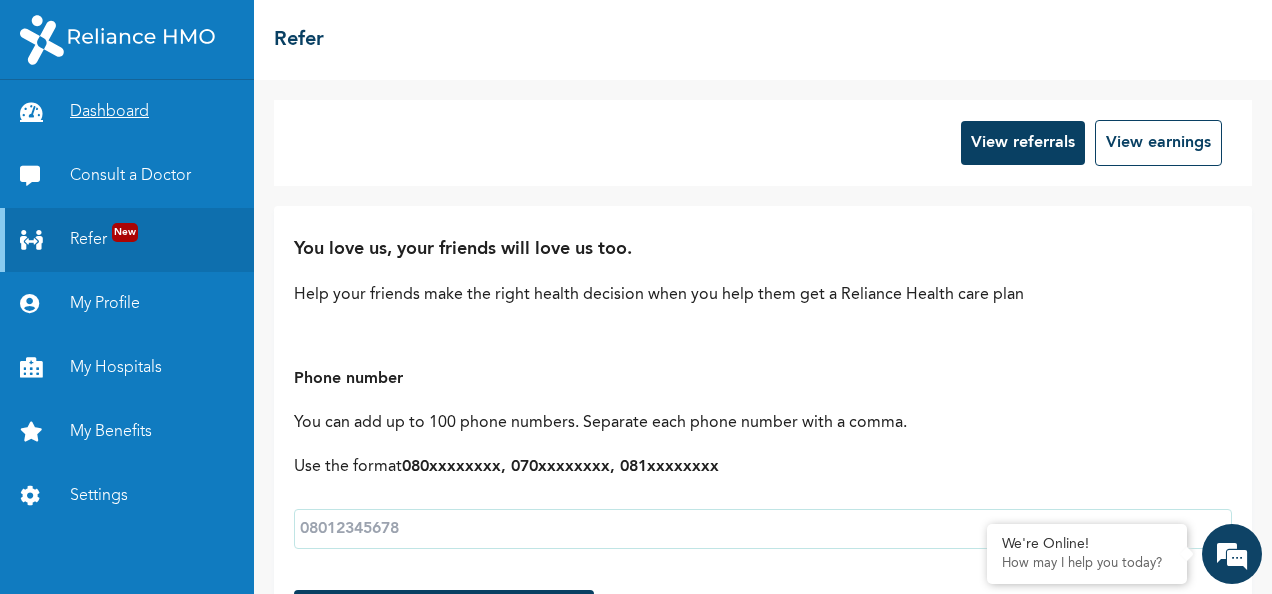 click on "Dashboard" at bounding box center (127, 112) 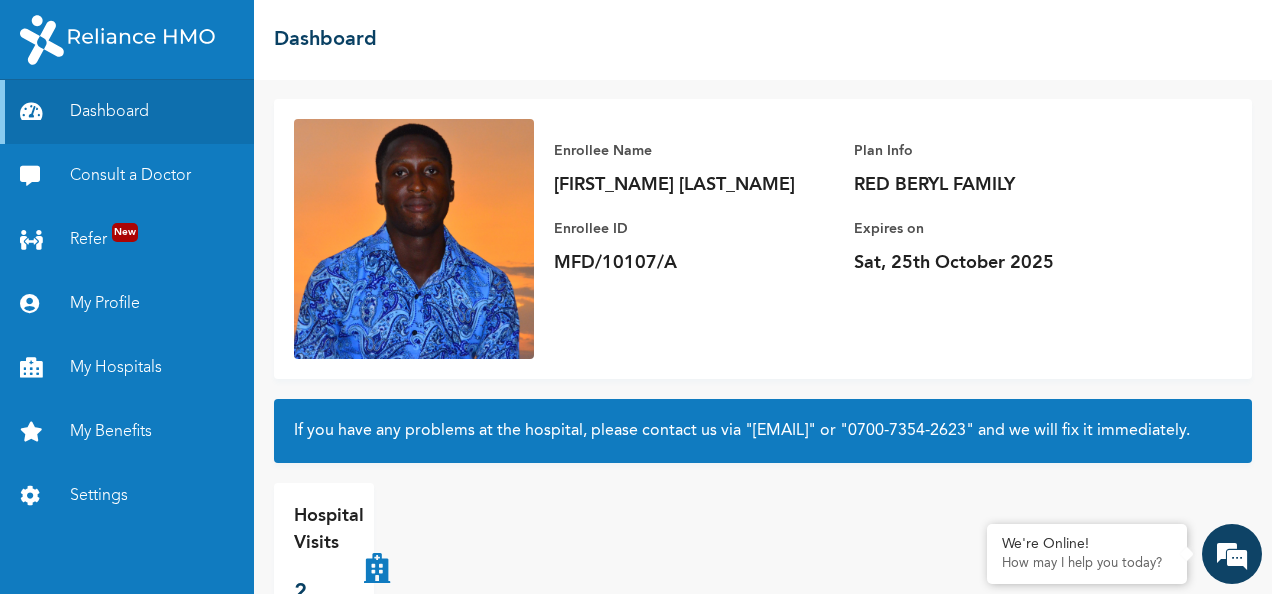 scroll, scrollTop: 0, scrollLeft: 0, axis: both 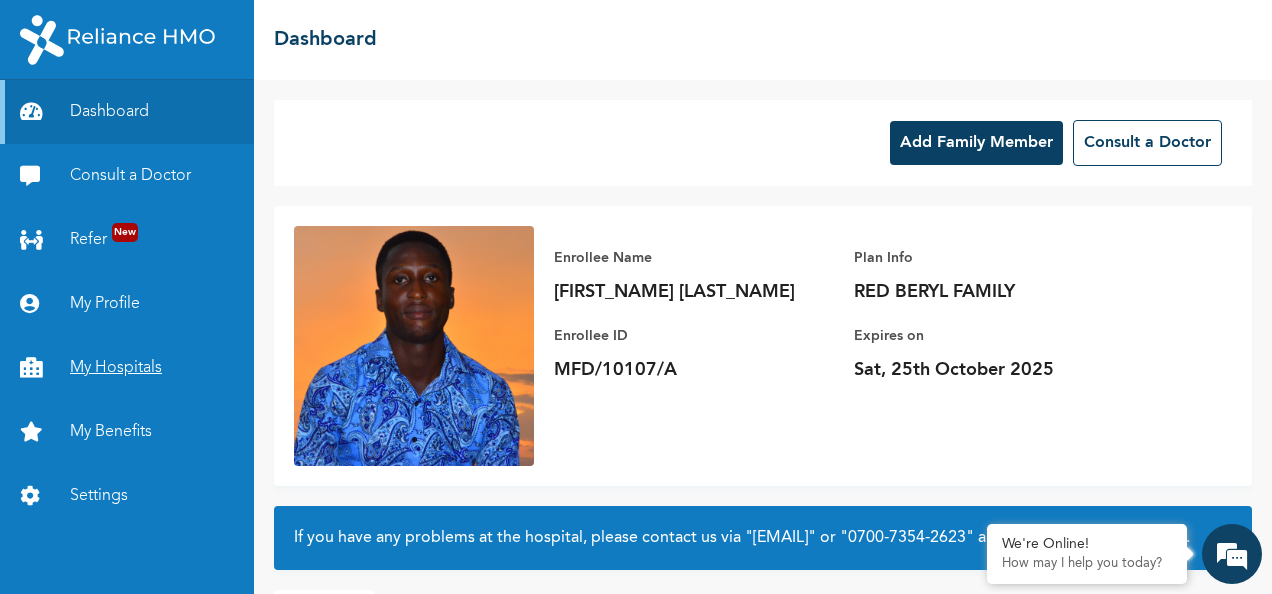 click on "My Hospitals" at bounding box center [127, 368] 